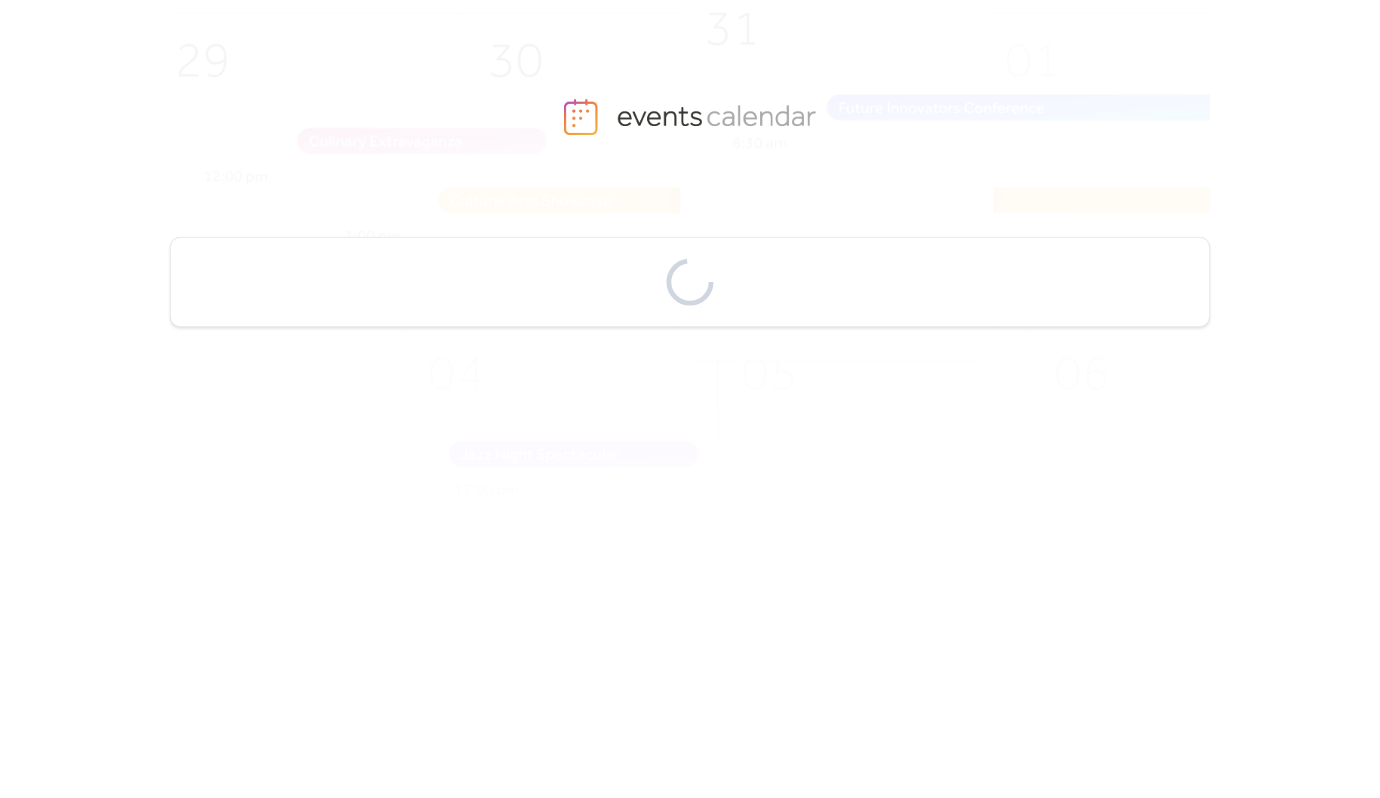 scroll, scrollTop: 0, scrollLeft: 0, axis: both 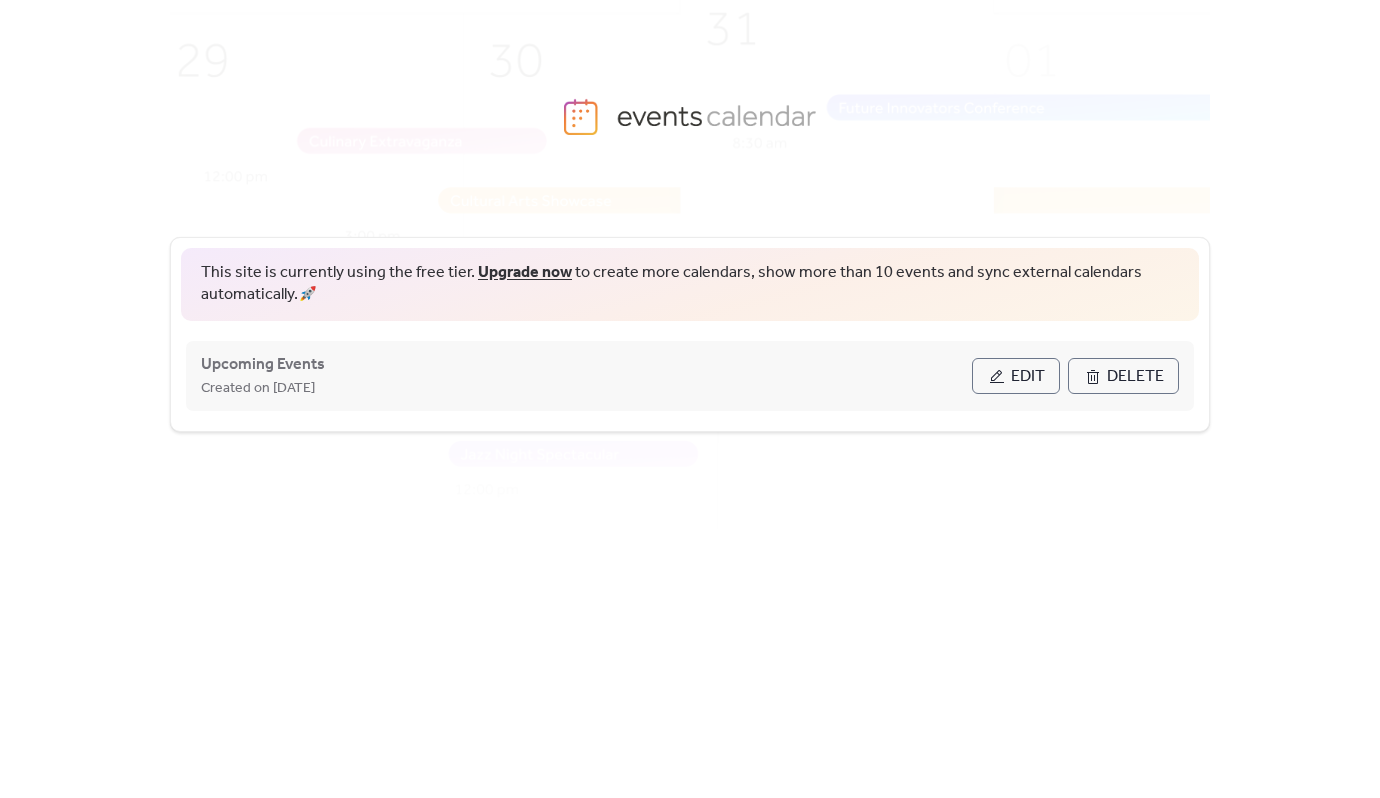 click on "Edit" at bounding box center [1016, 376] 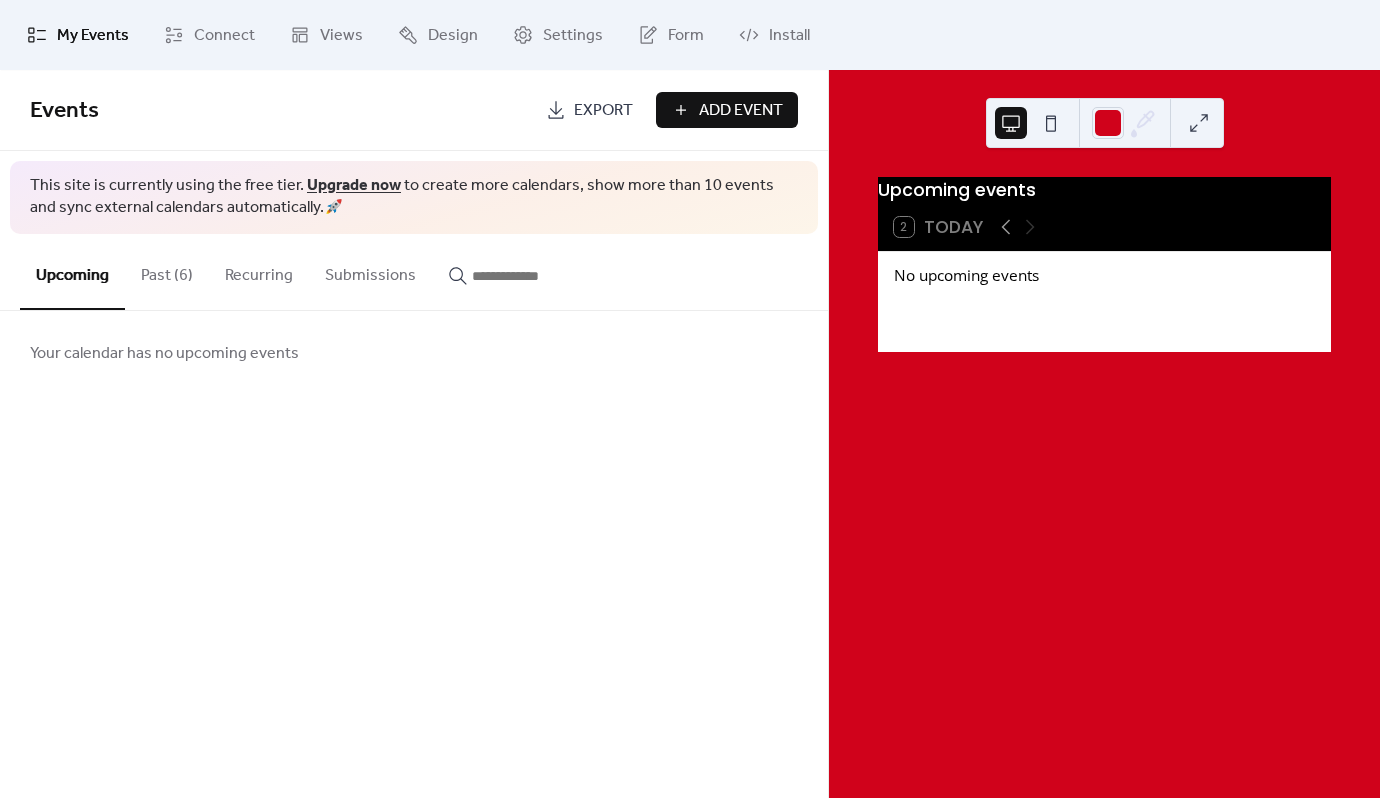 click on "Past (6)" at bounding box center (167, 271) 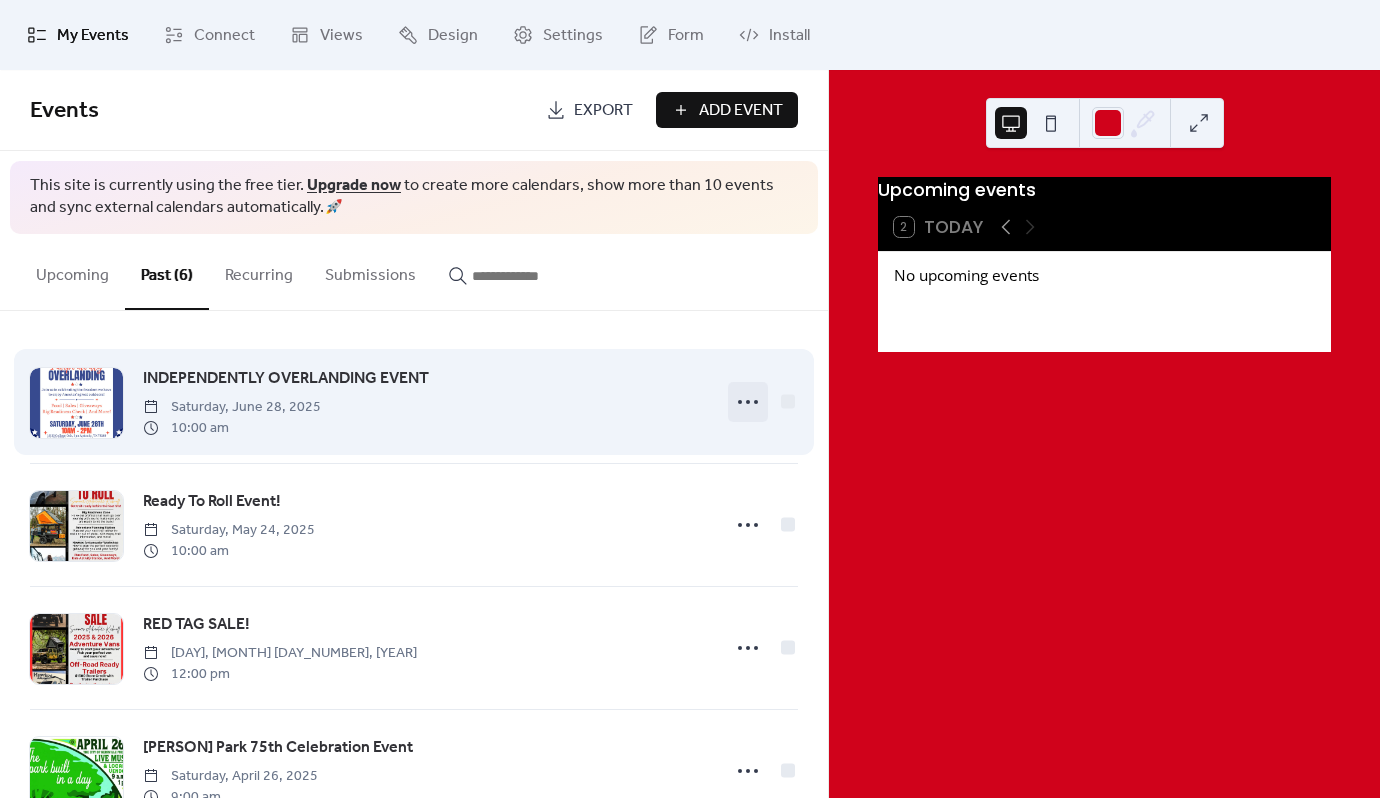 click 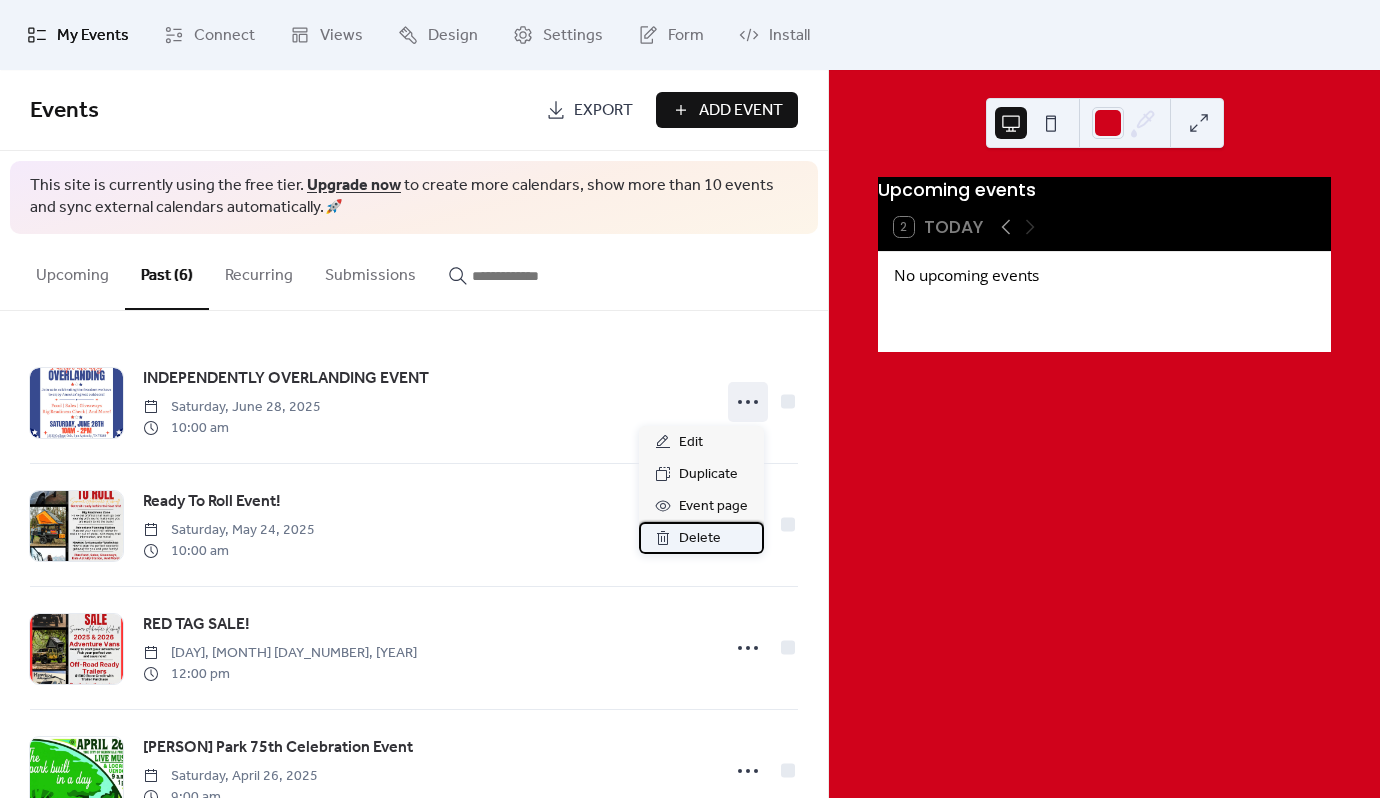 click on "Delete" at bounding box center (700, 539) 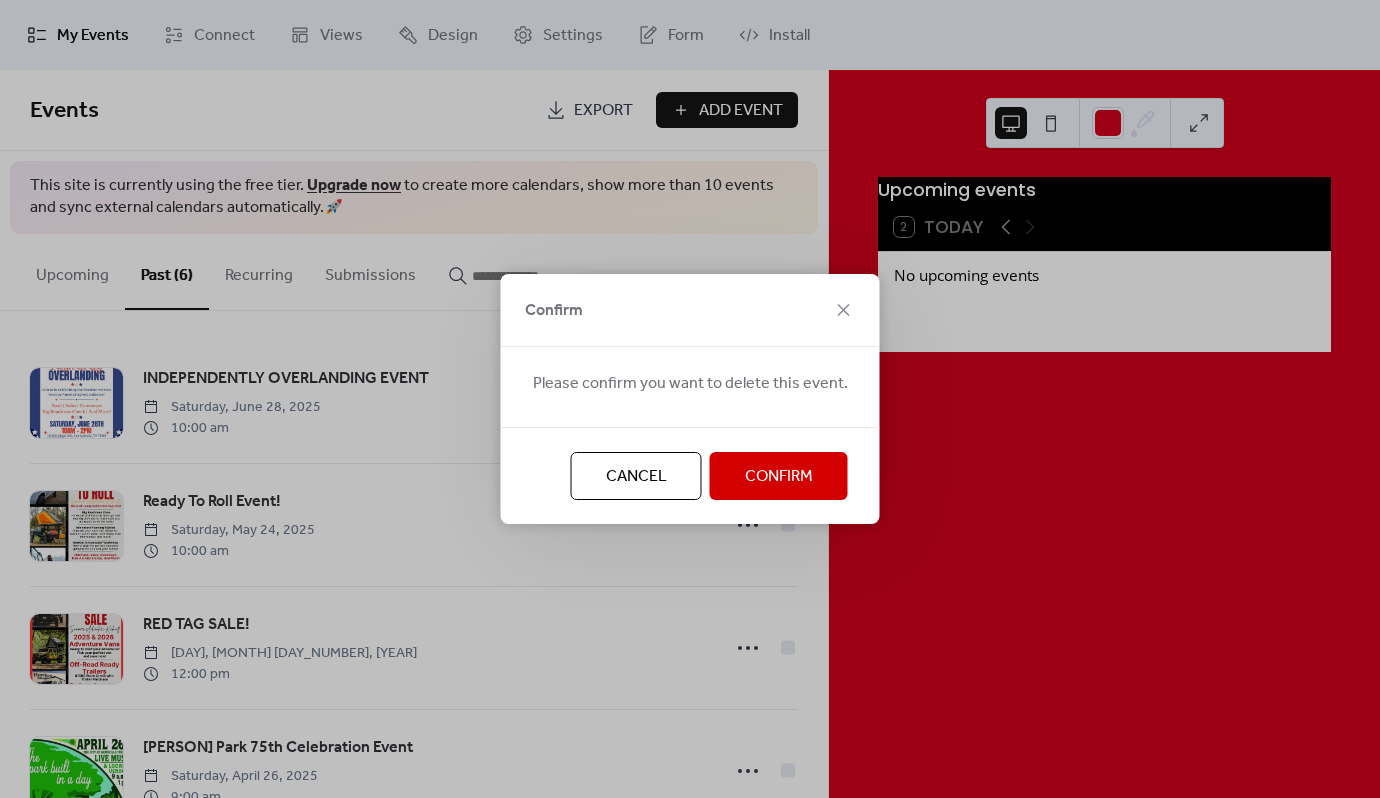 click on "Confirm" at bounding box center [779, 476] 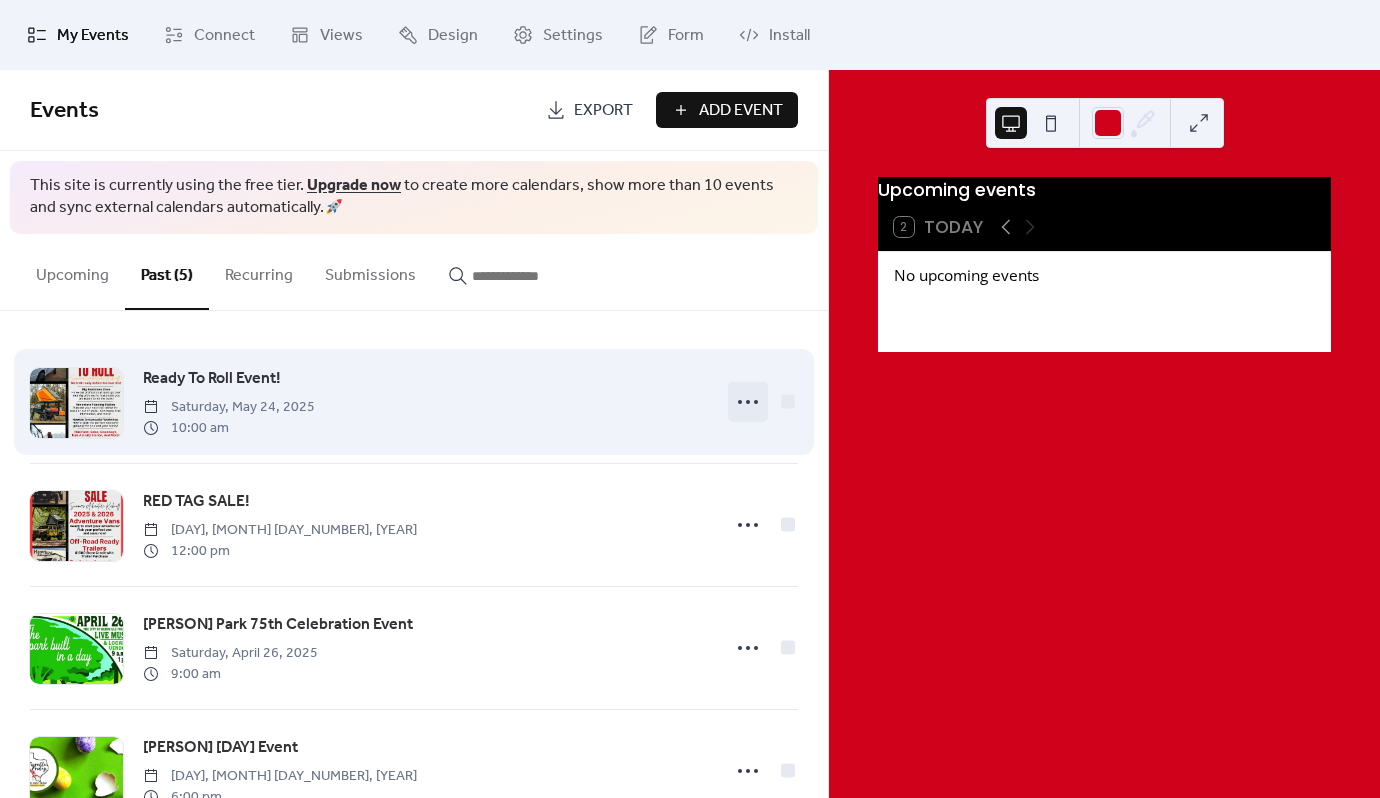 click 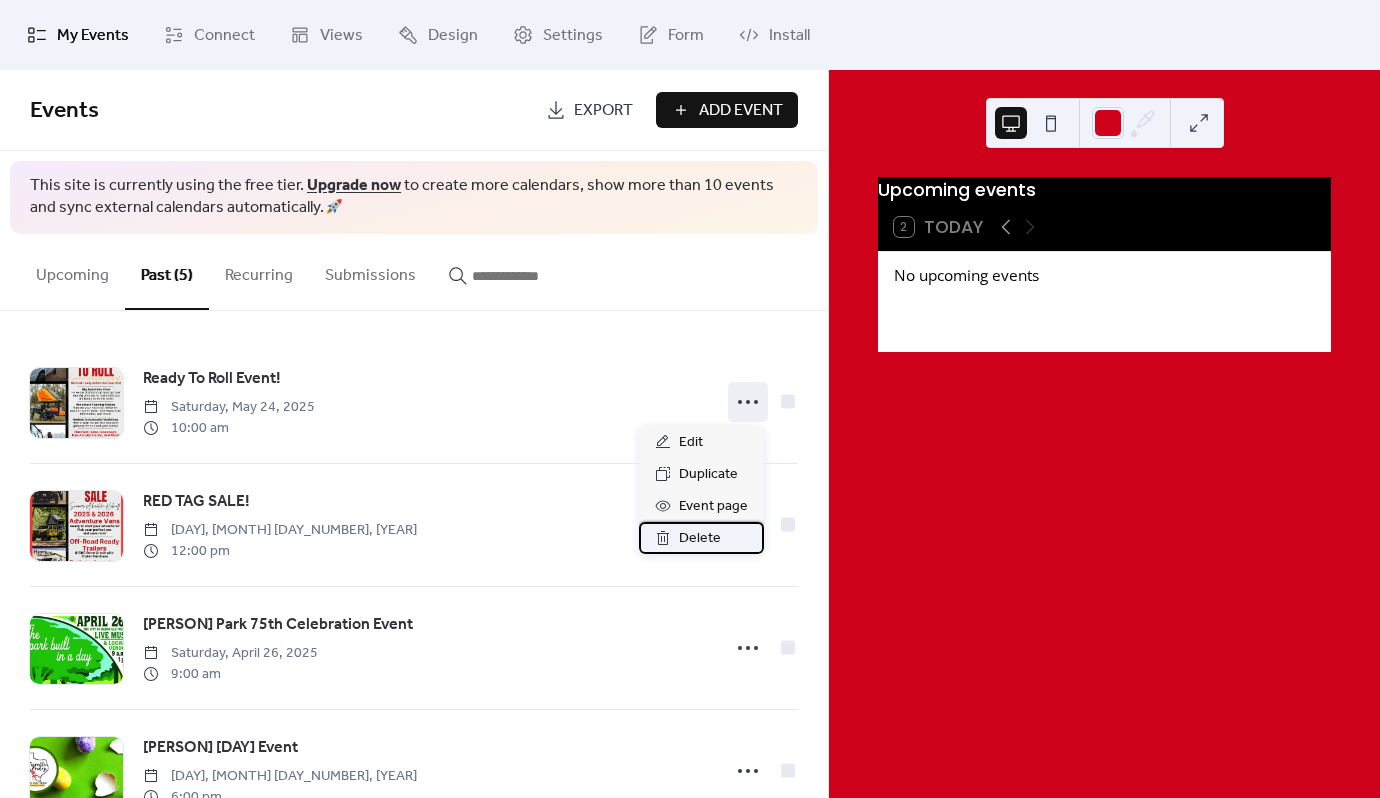 click on "Delete" at bounding box center [700, 539] 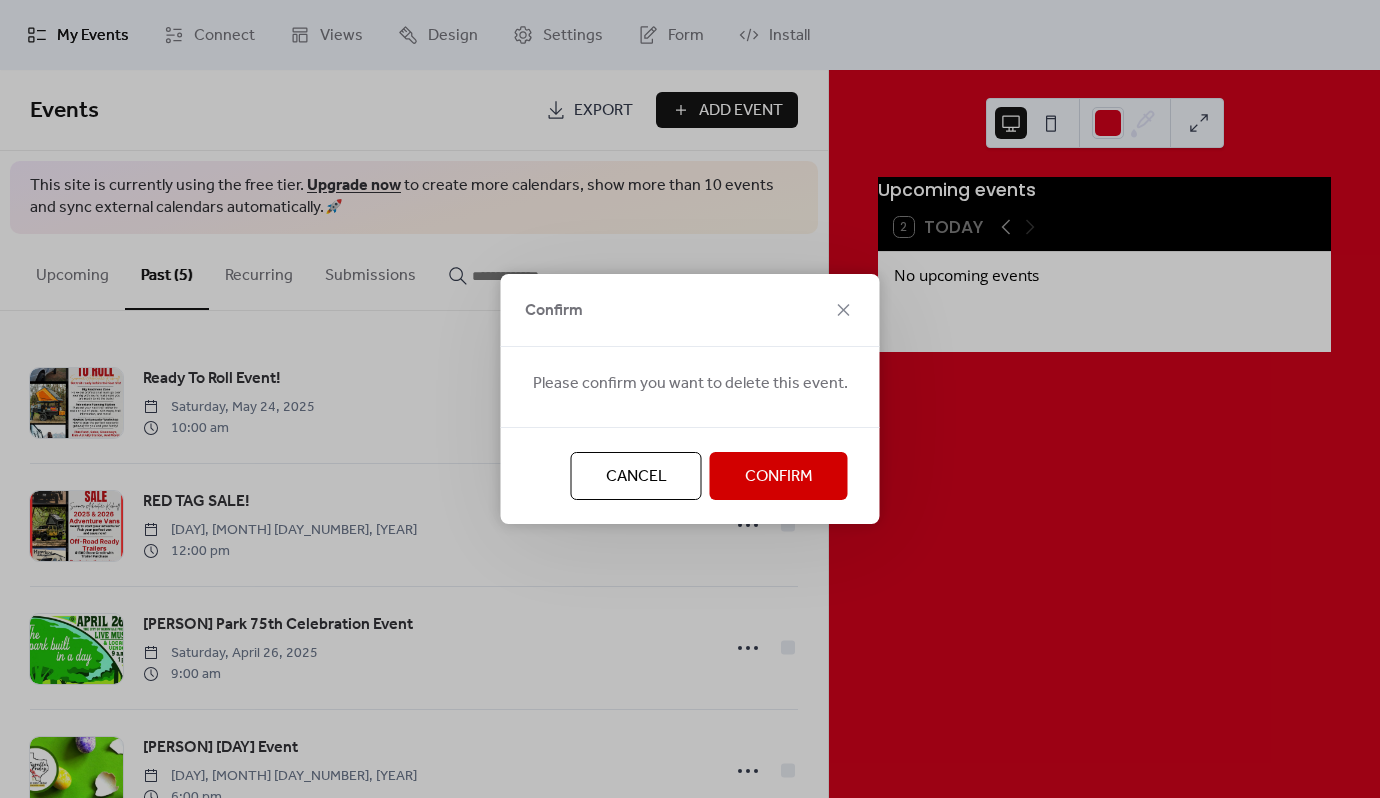 click on "Confirm" at bounding box center [779, 477] 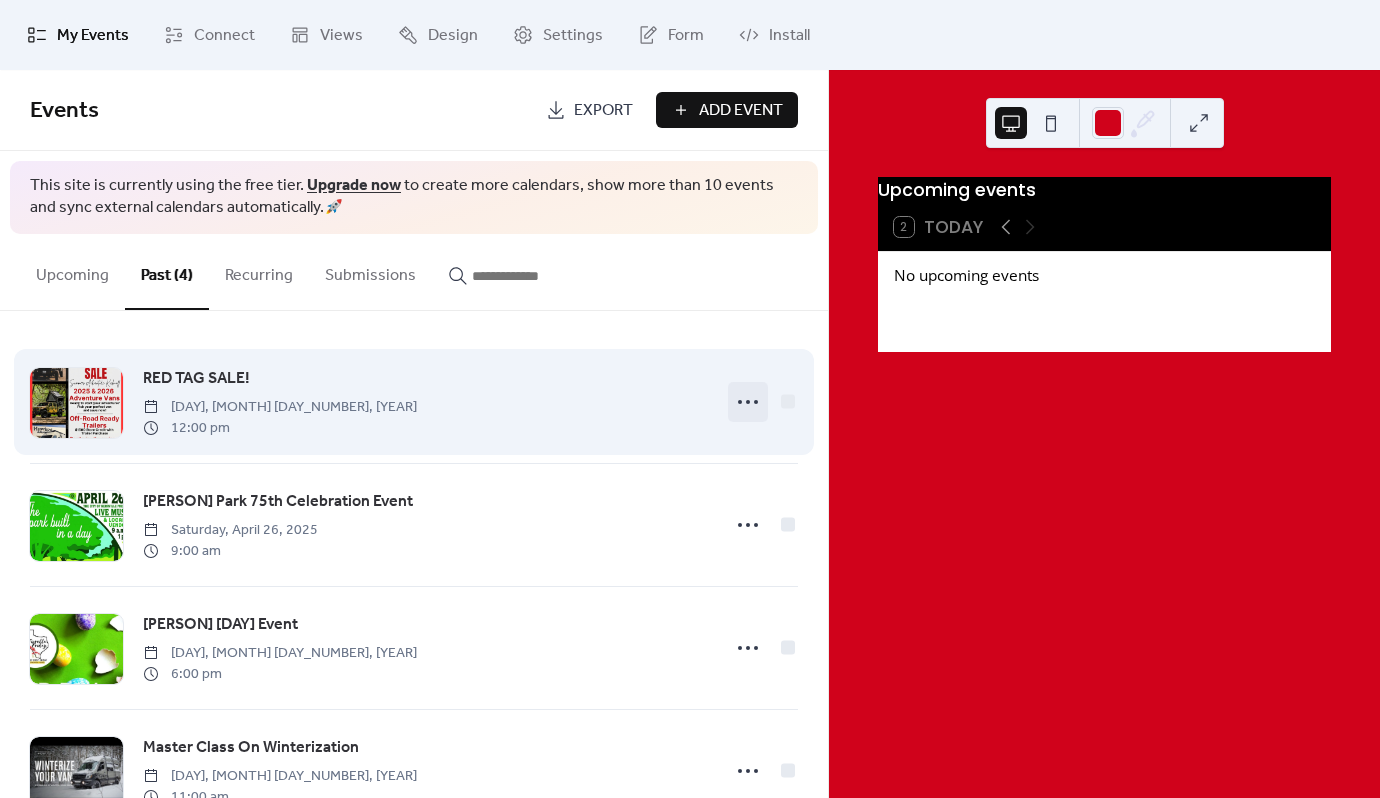 click 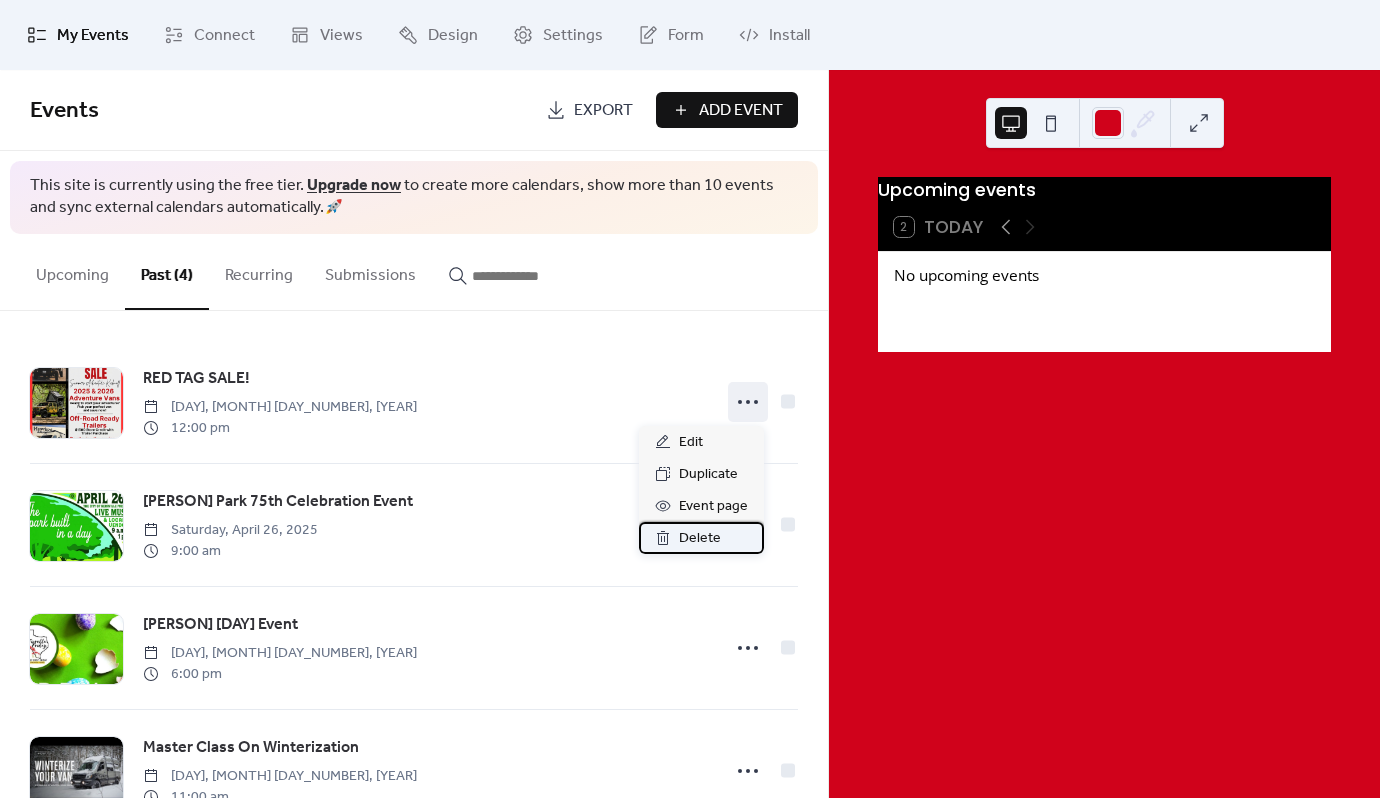 click on "Delete" at bounding box center [700, 539] 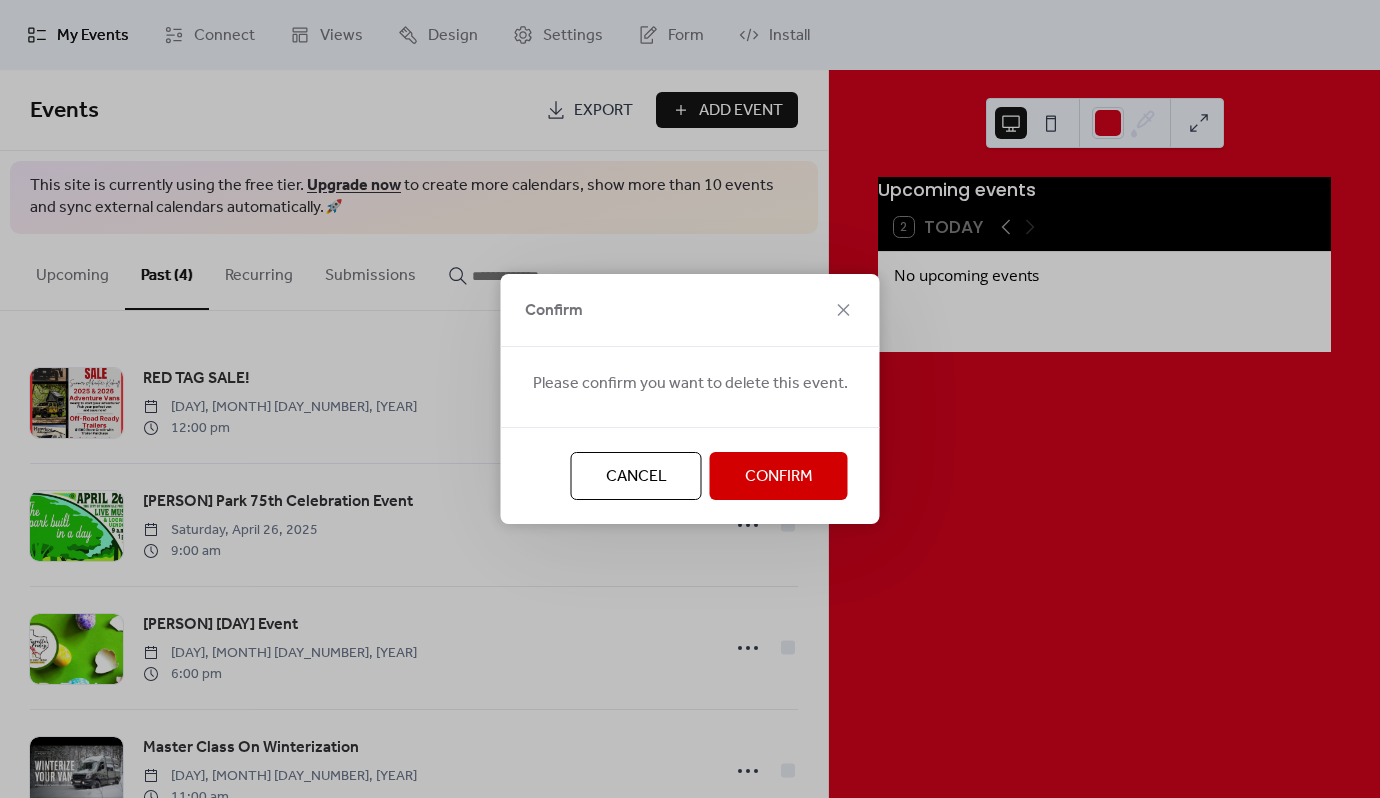 click on "Confirm" at bounding box center (779, 476) 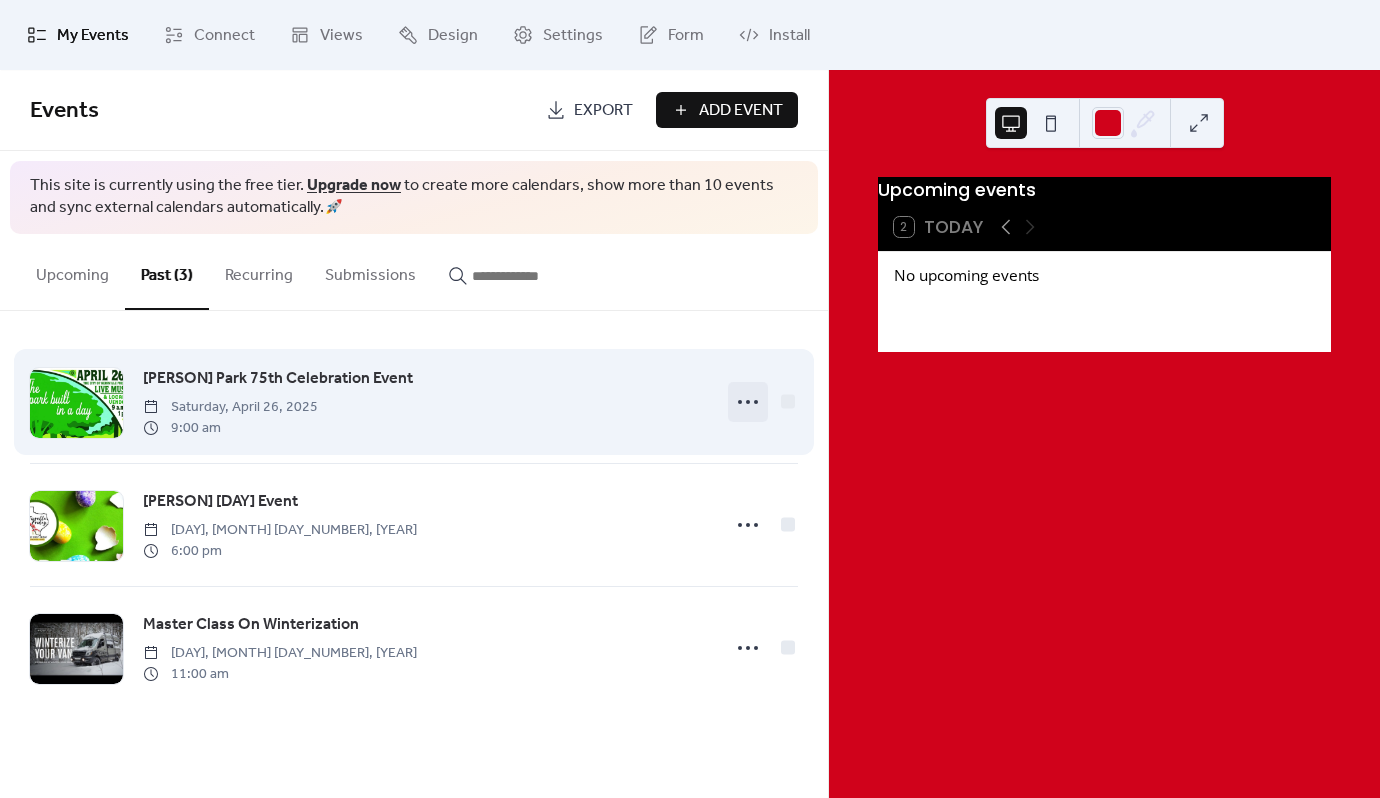 click 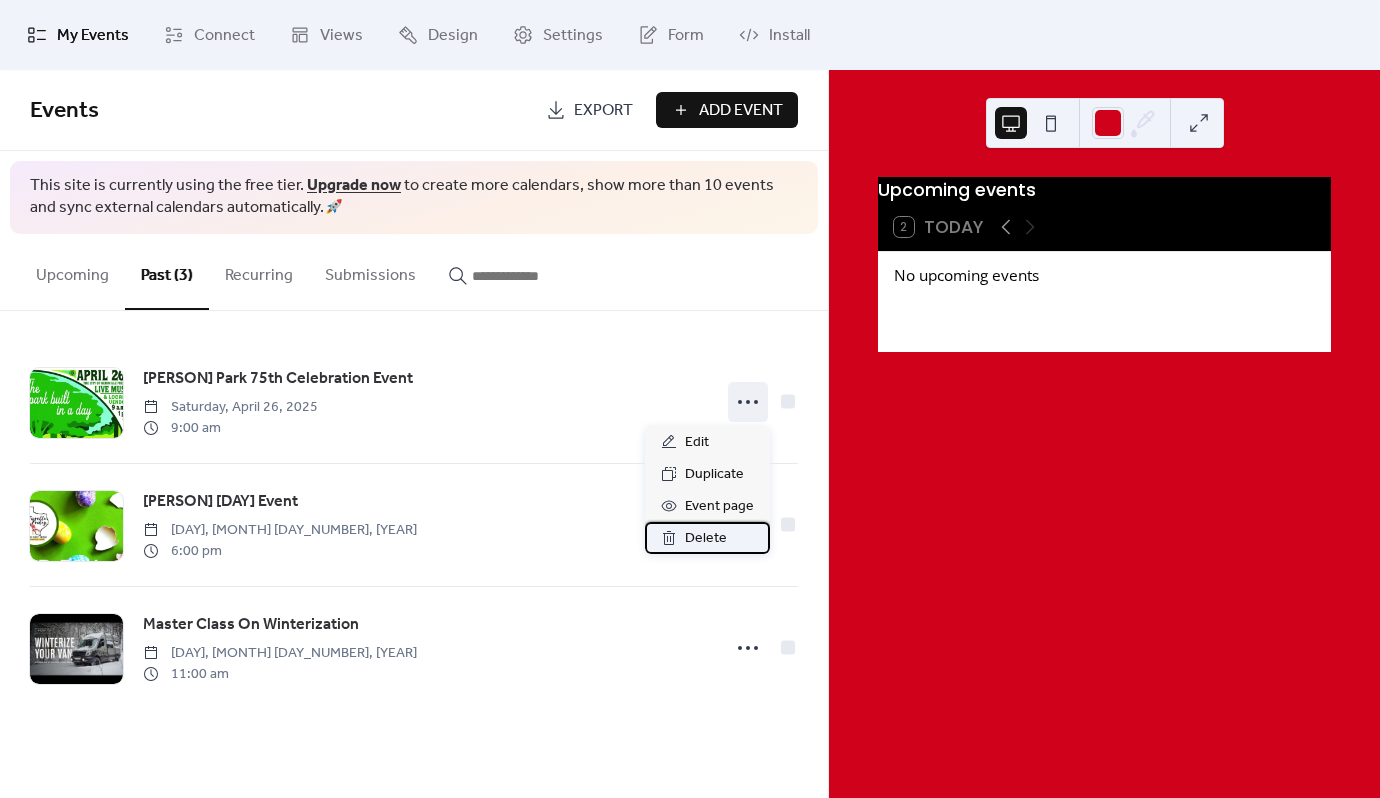click on "Delete" at bounding box center (706, 539) 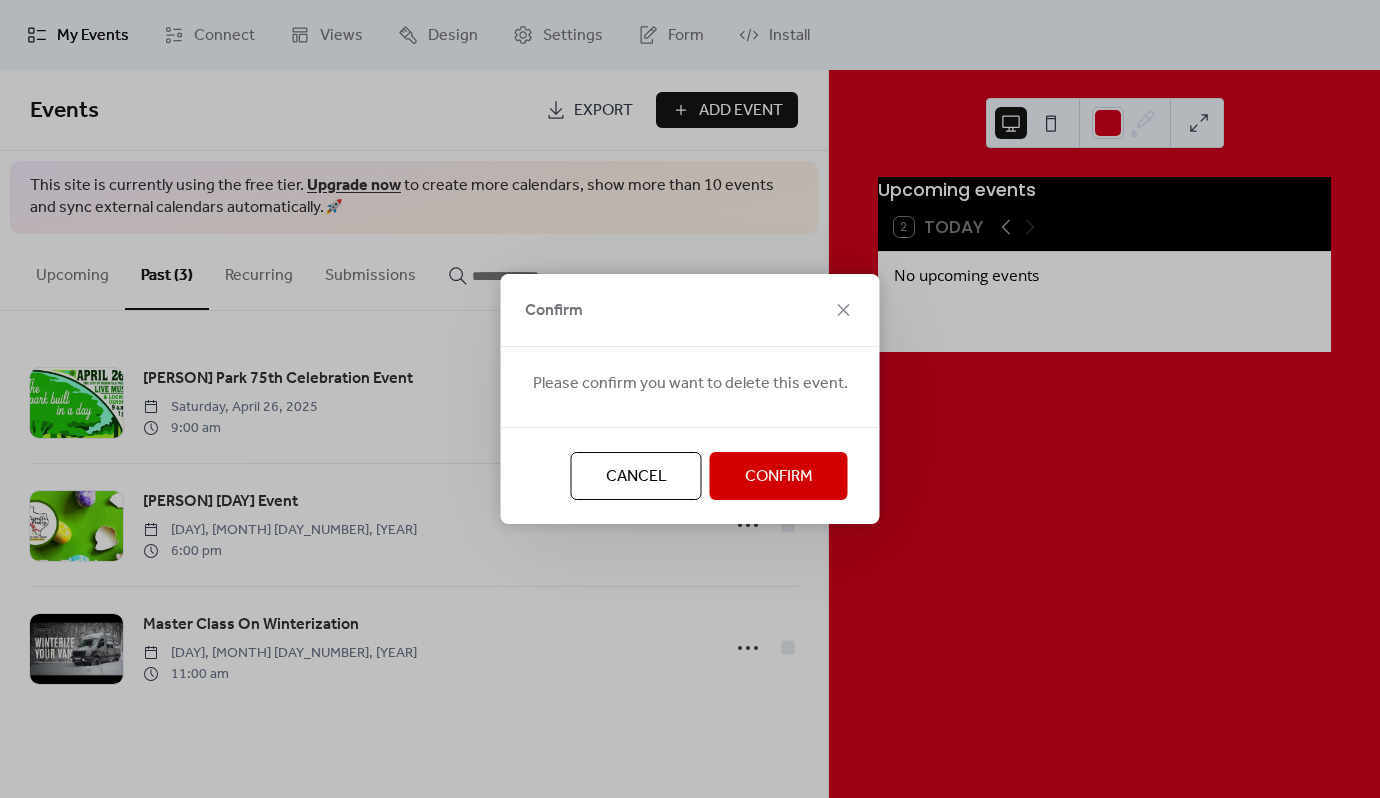 click on "Confirm" at bounding box center (779, 476) 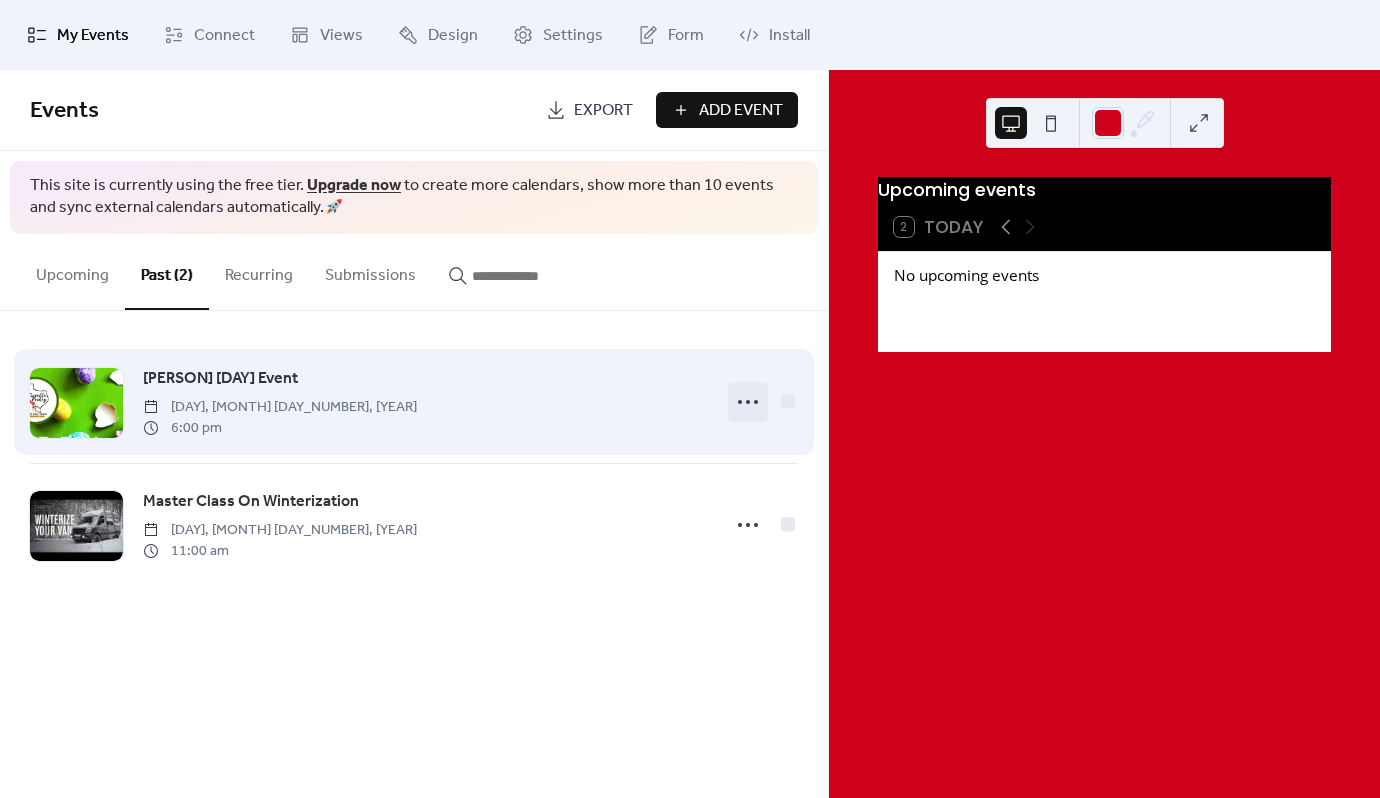 click 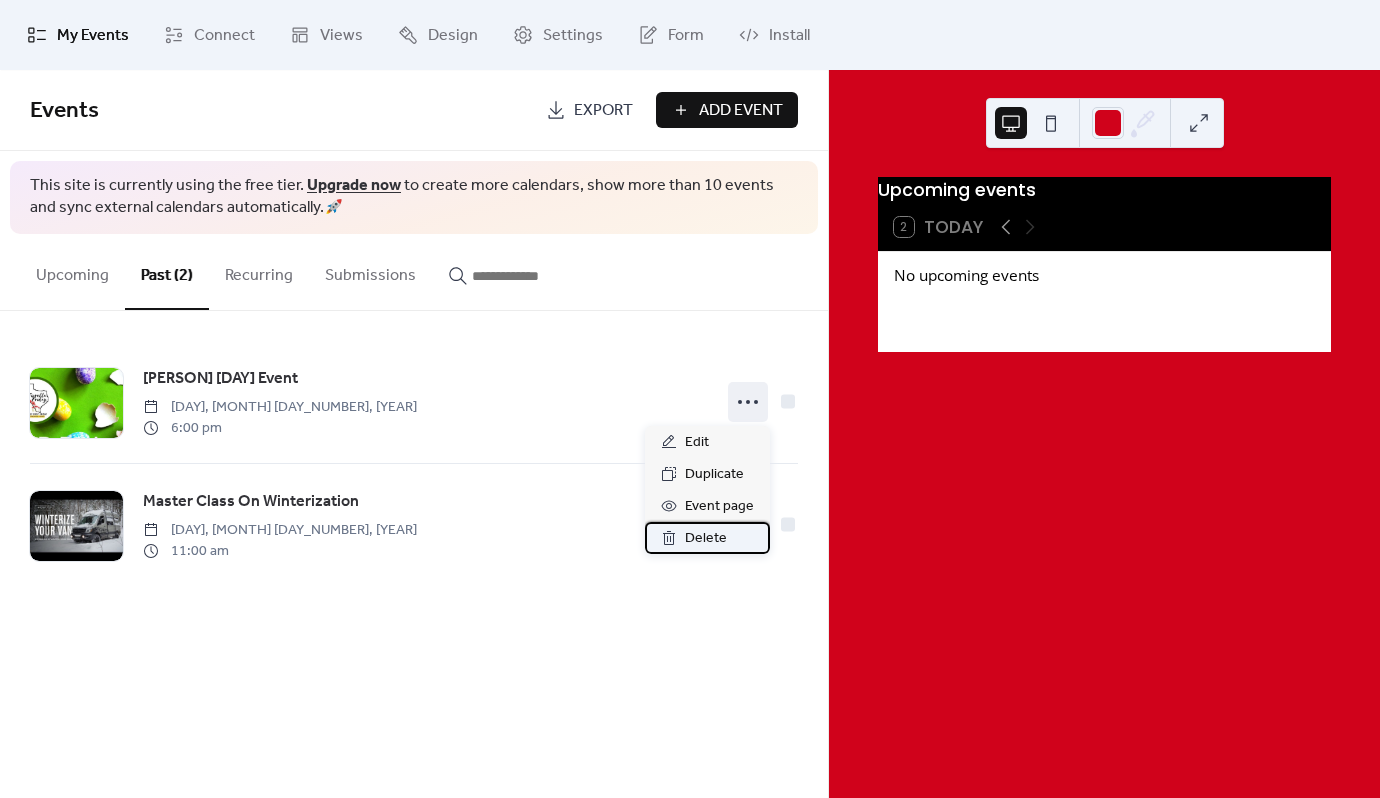click on "Delete" at bounding box center [706, 539] 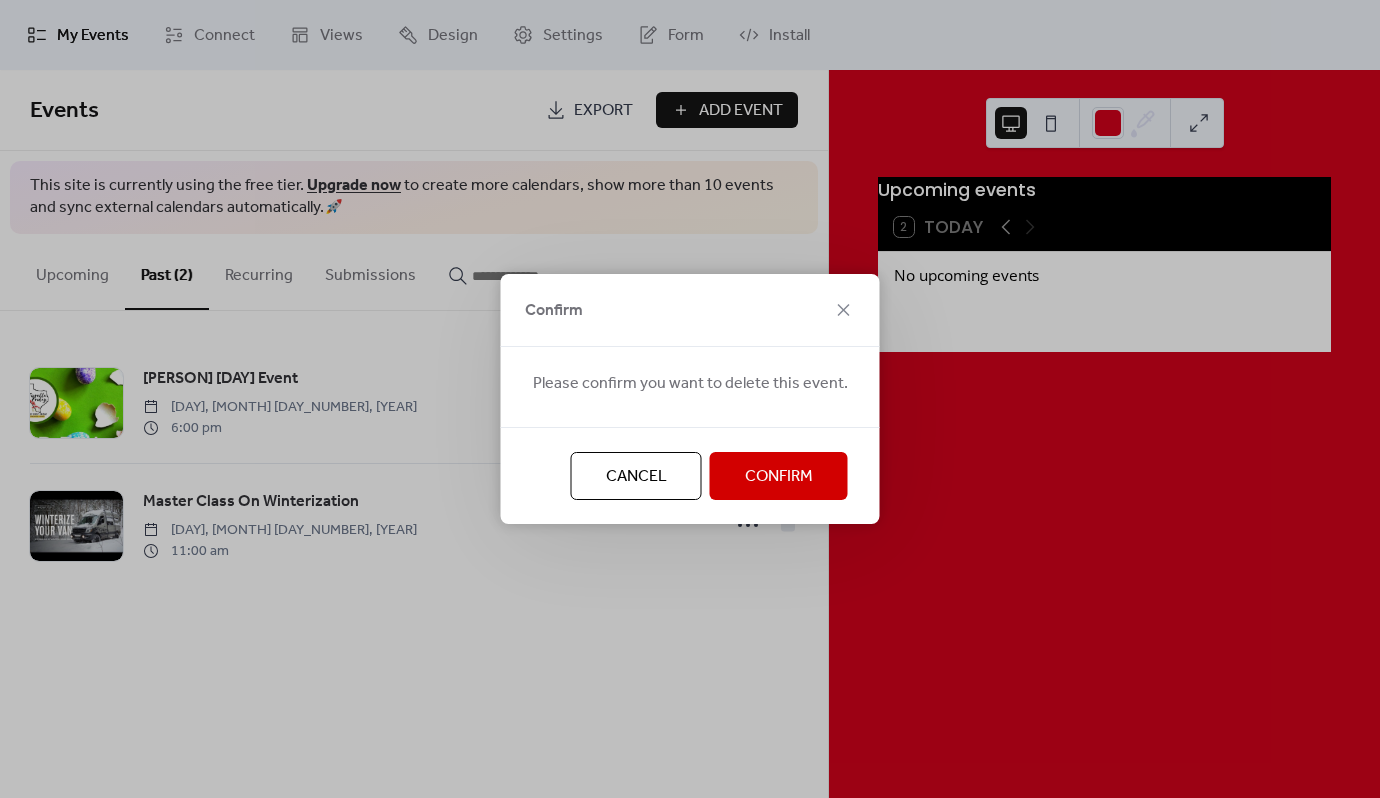 click on "Confirm" at bounding box center [779, 477] 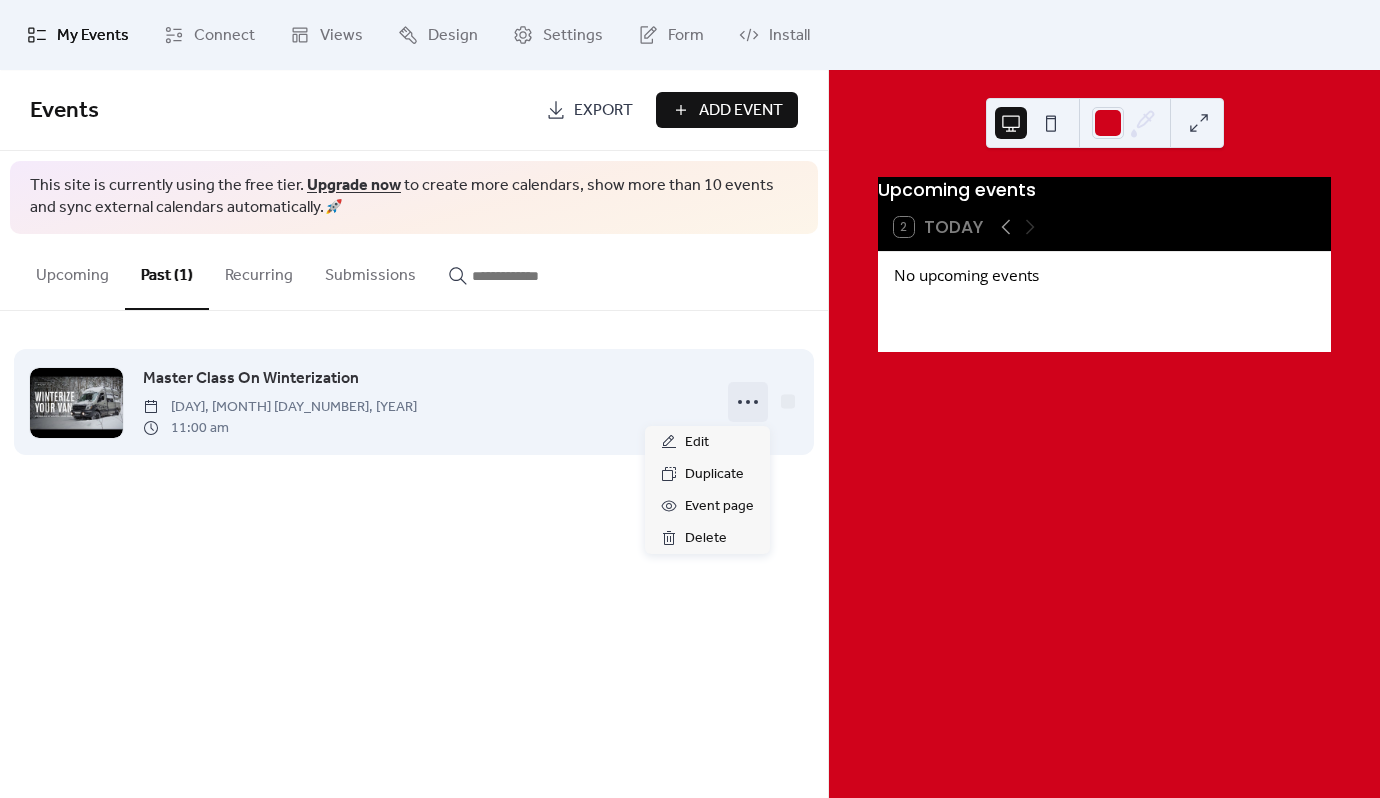 click 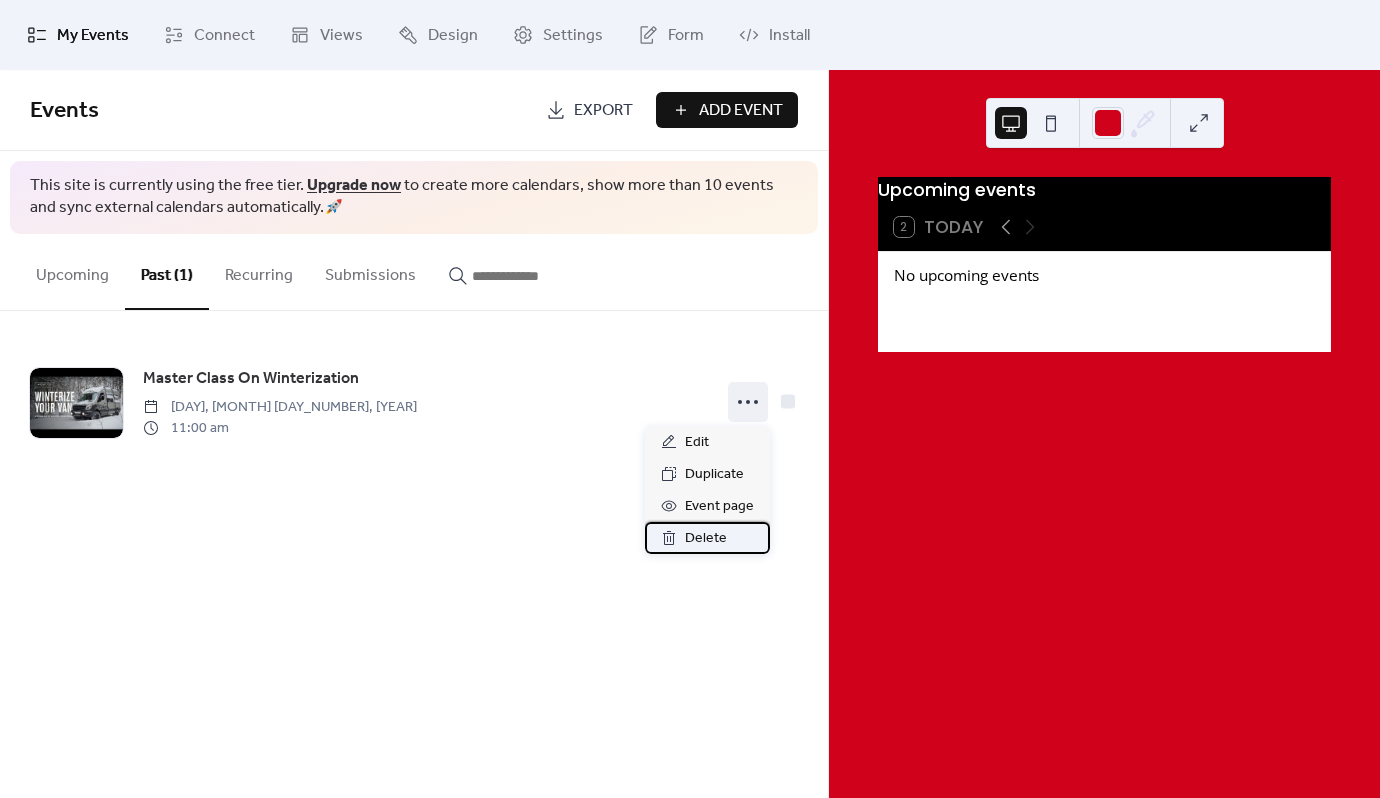 click on "Delete" at bounding box center (706, 539) 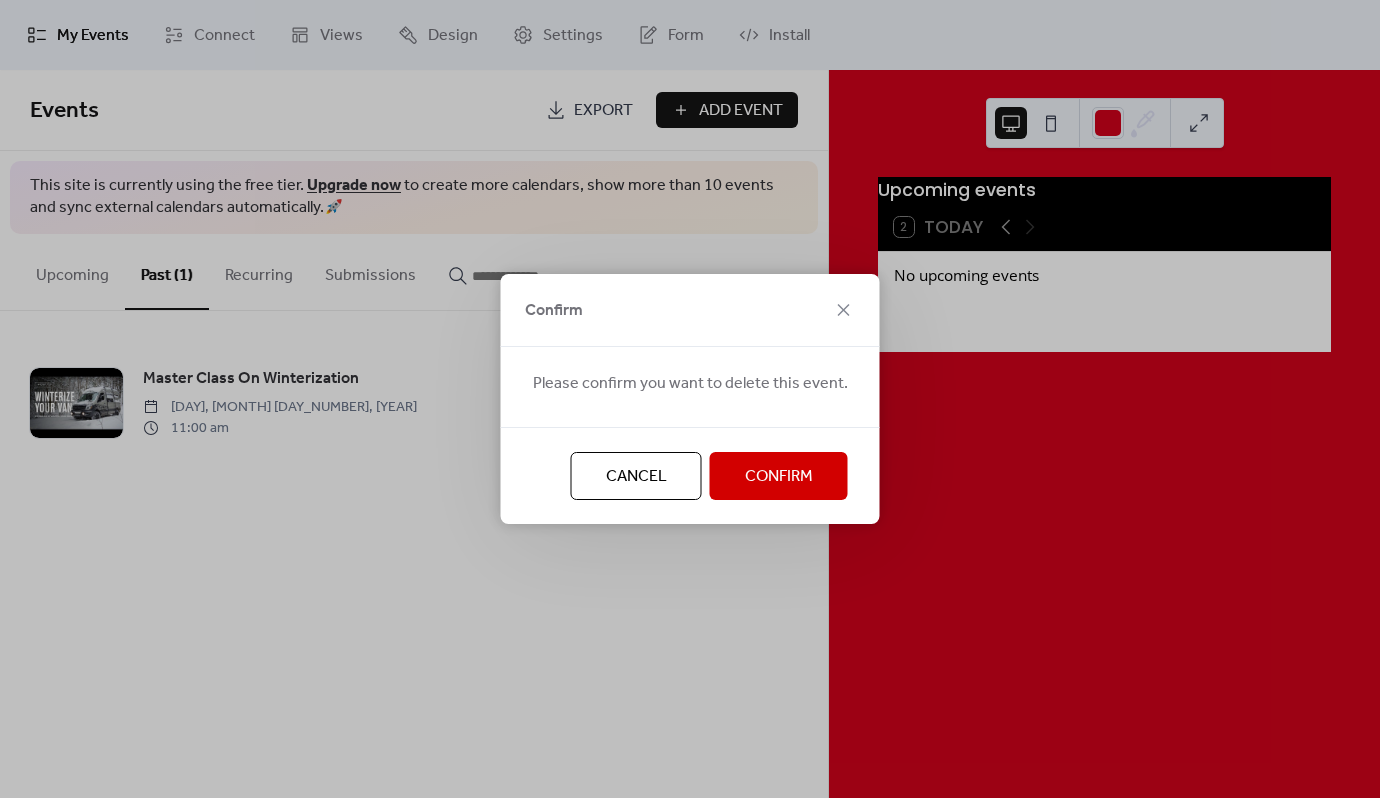click on "Confirm" at bounding box center [779, 476] 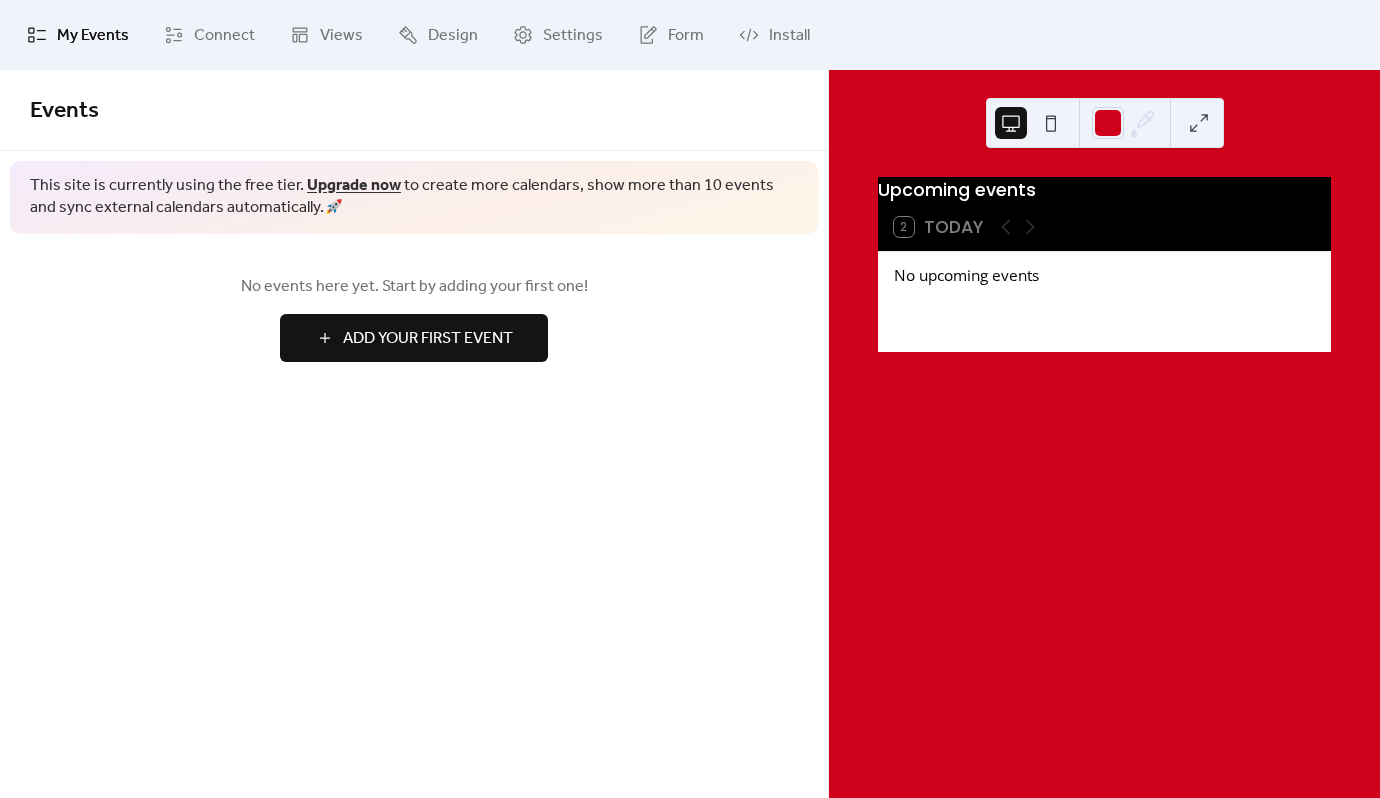 click on "Add Your First Event" at bounding box center [428, 339] 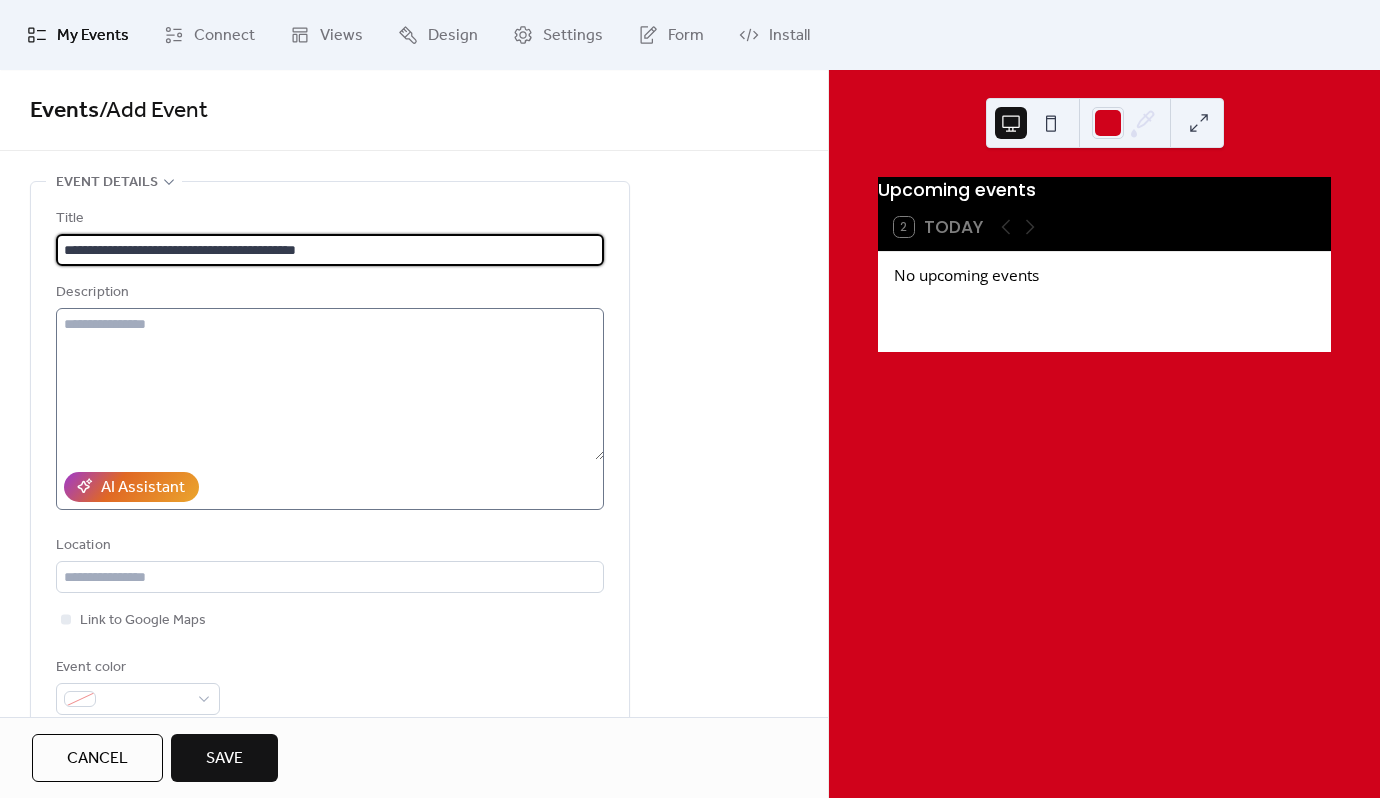 type on "**********" 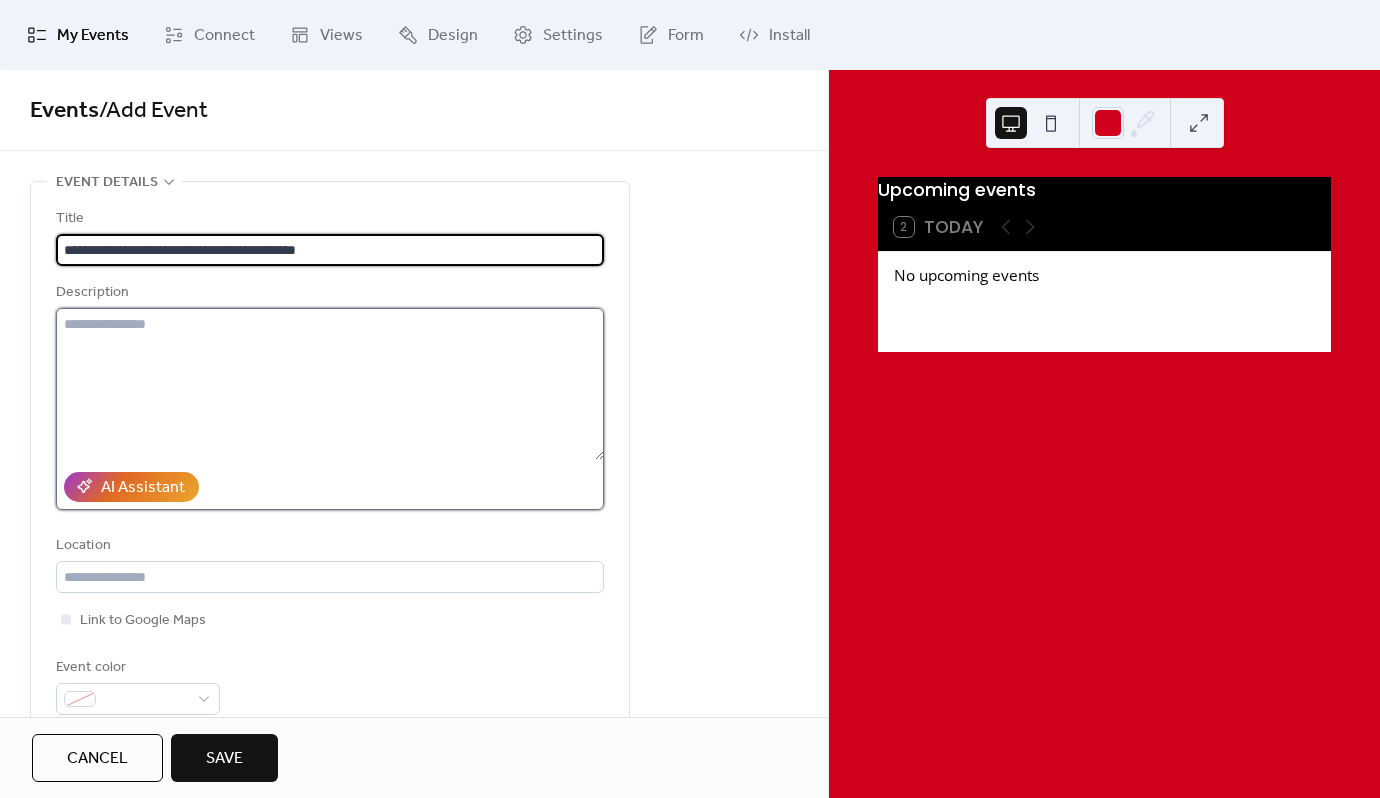 click at bounding box center [330, 384] 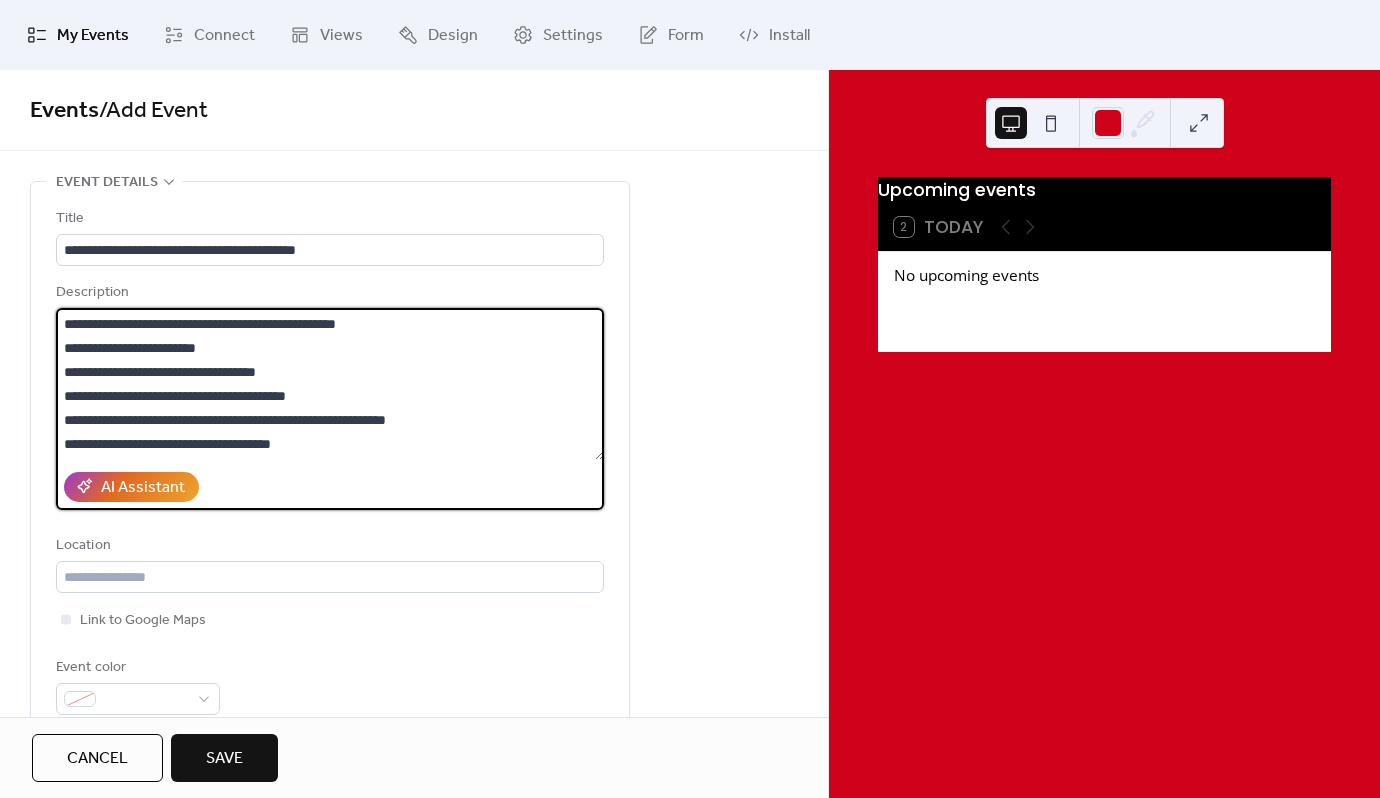 scroll, scrollTop: 21, scrollLeft: 0, axis: vertical 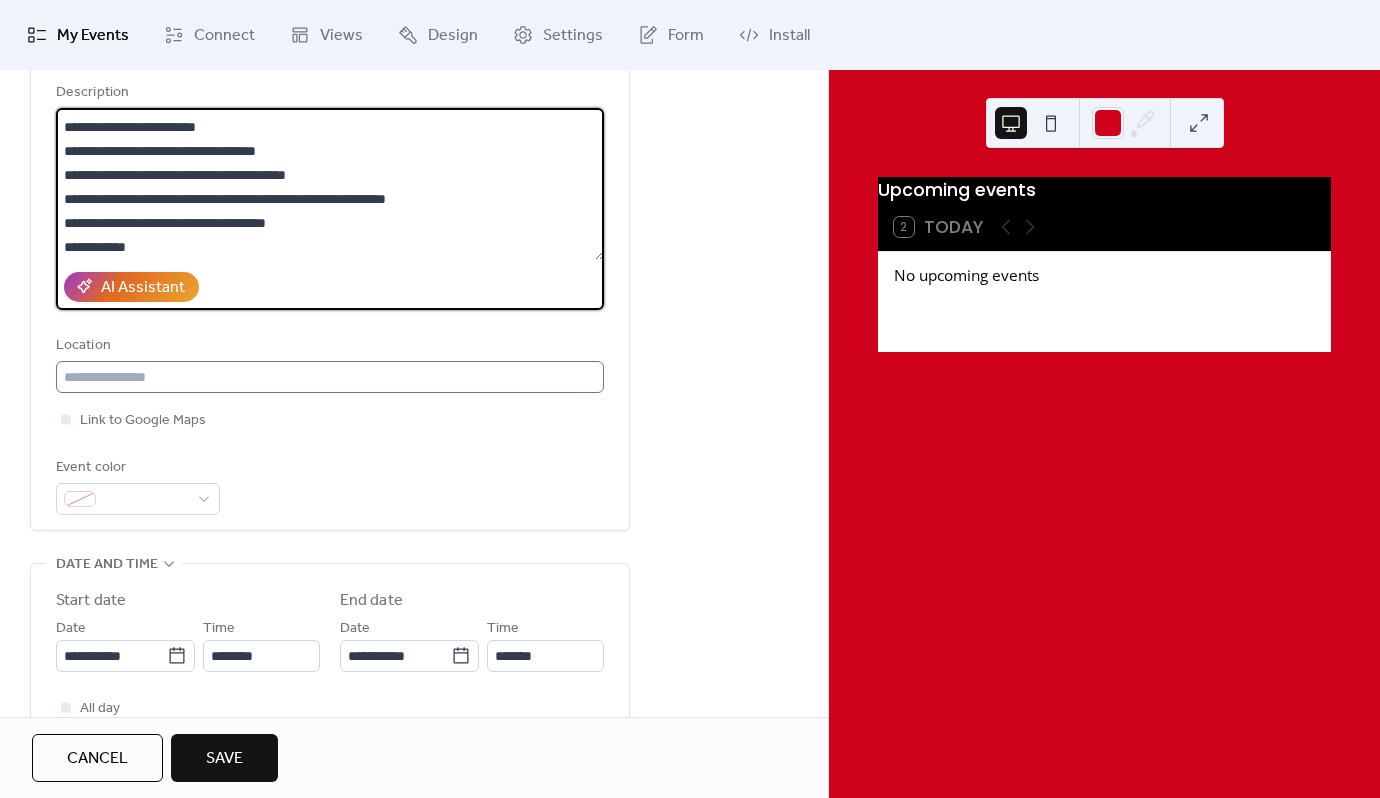 type on "**********" 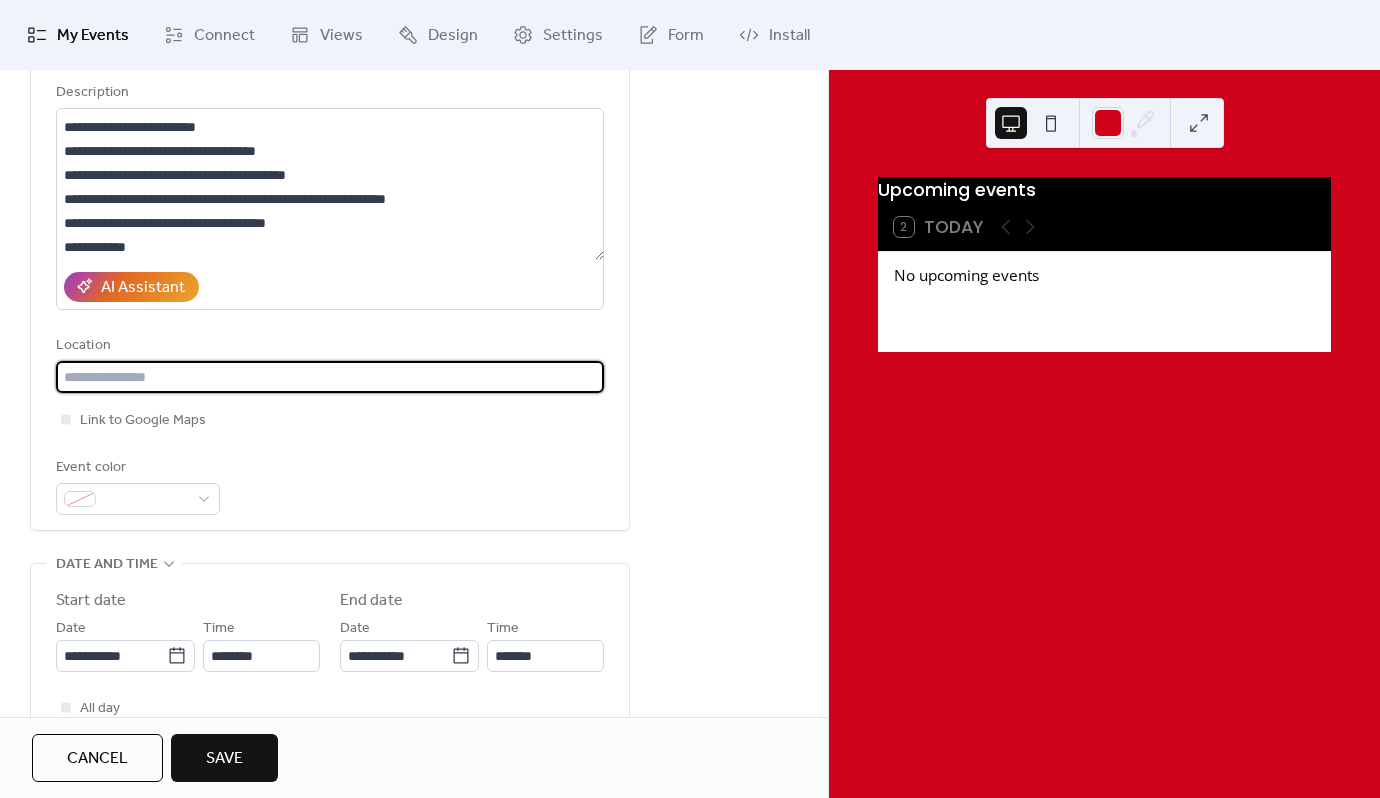 click at bounding box center [330, 377] 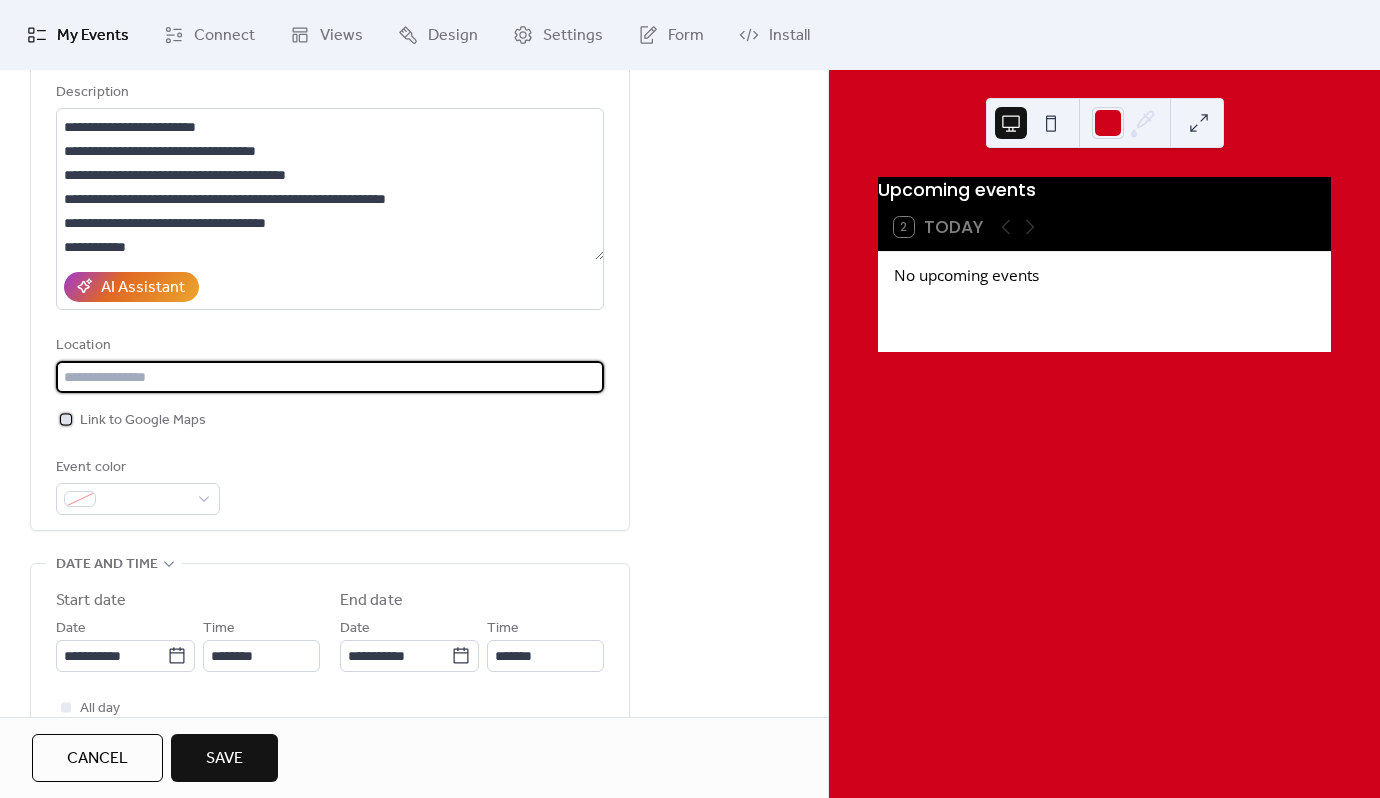 click at bounding box center [66, 419] 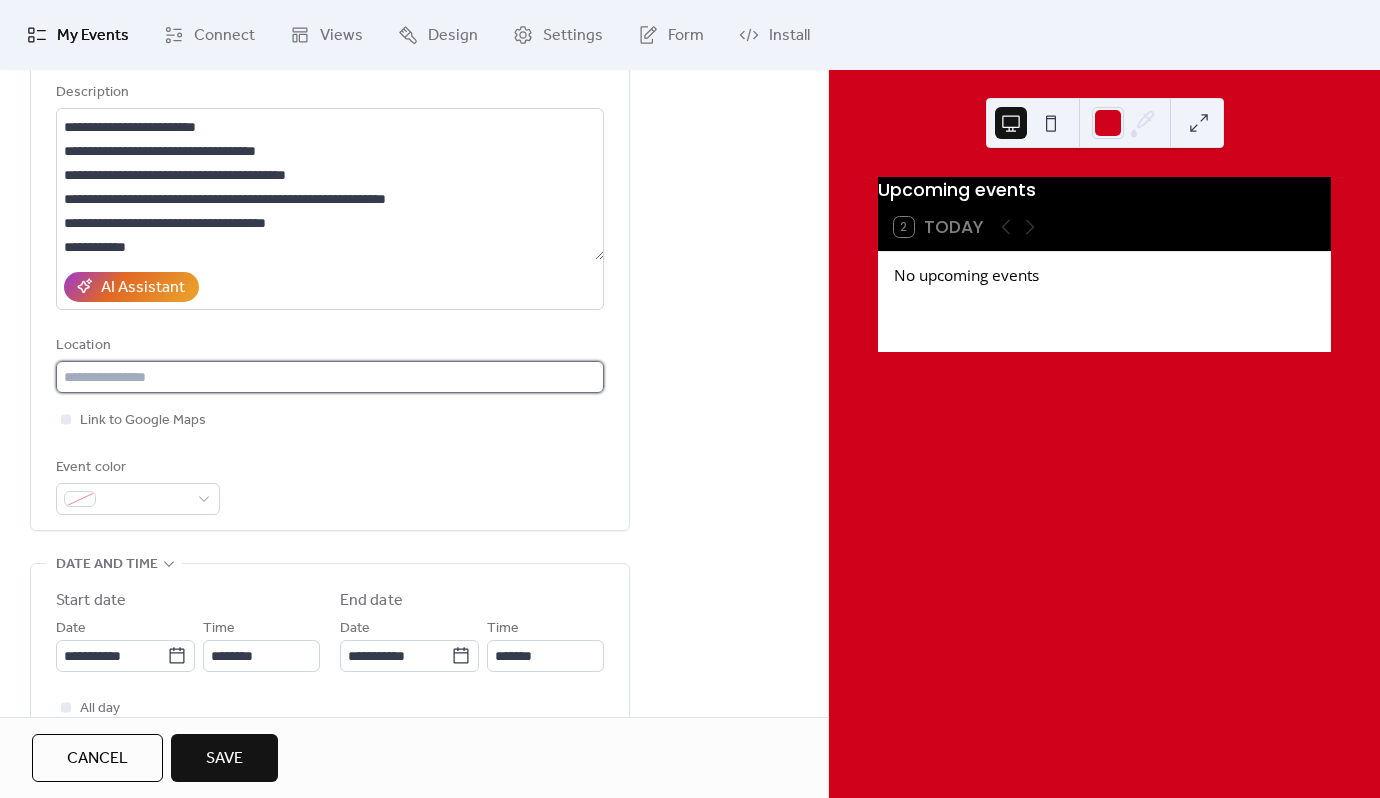 click at bounding box center (330, 377) 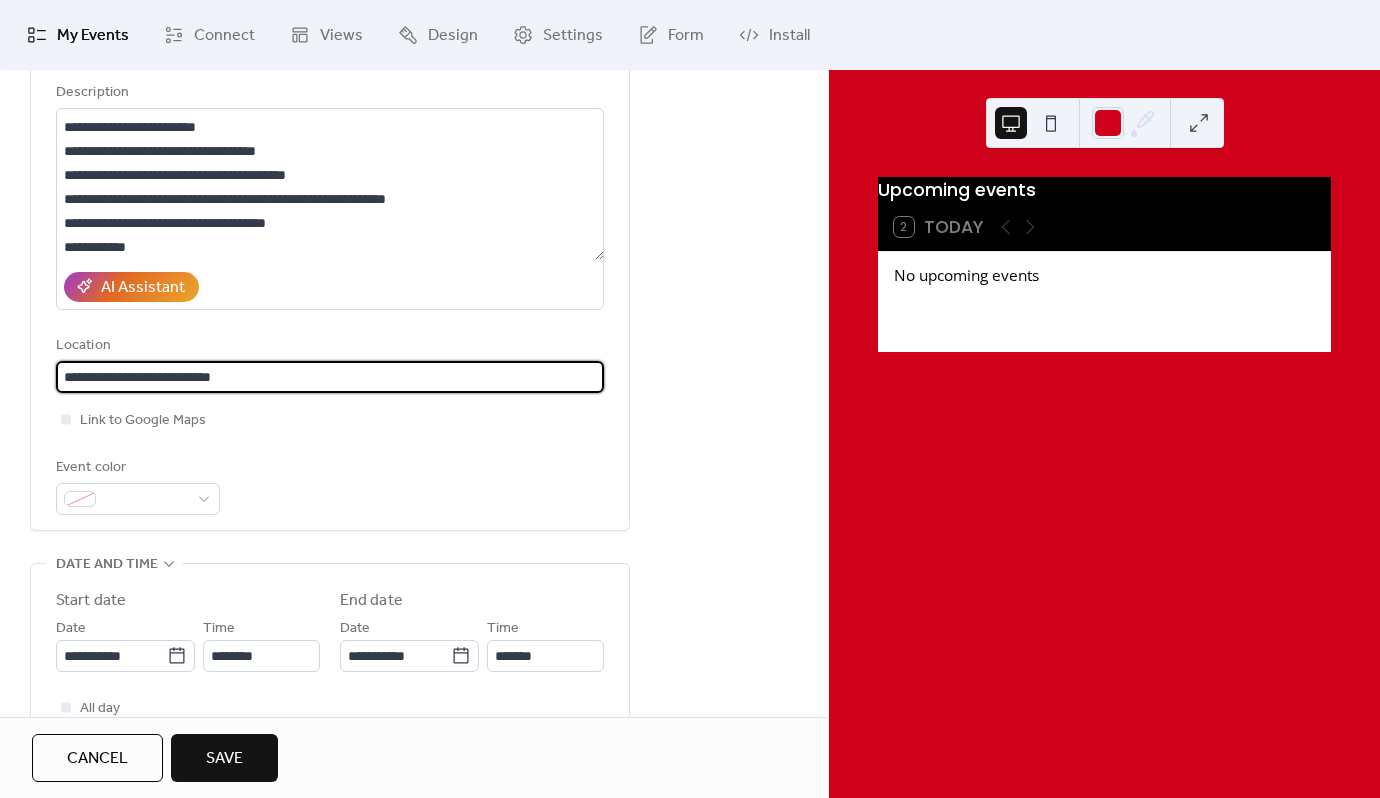 type on "**********" 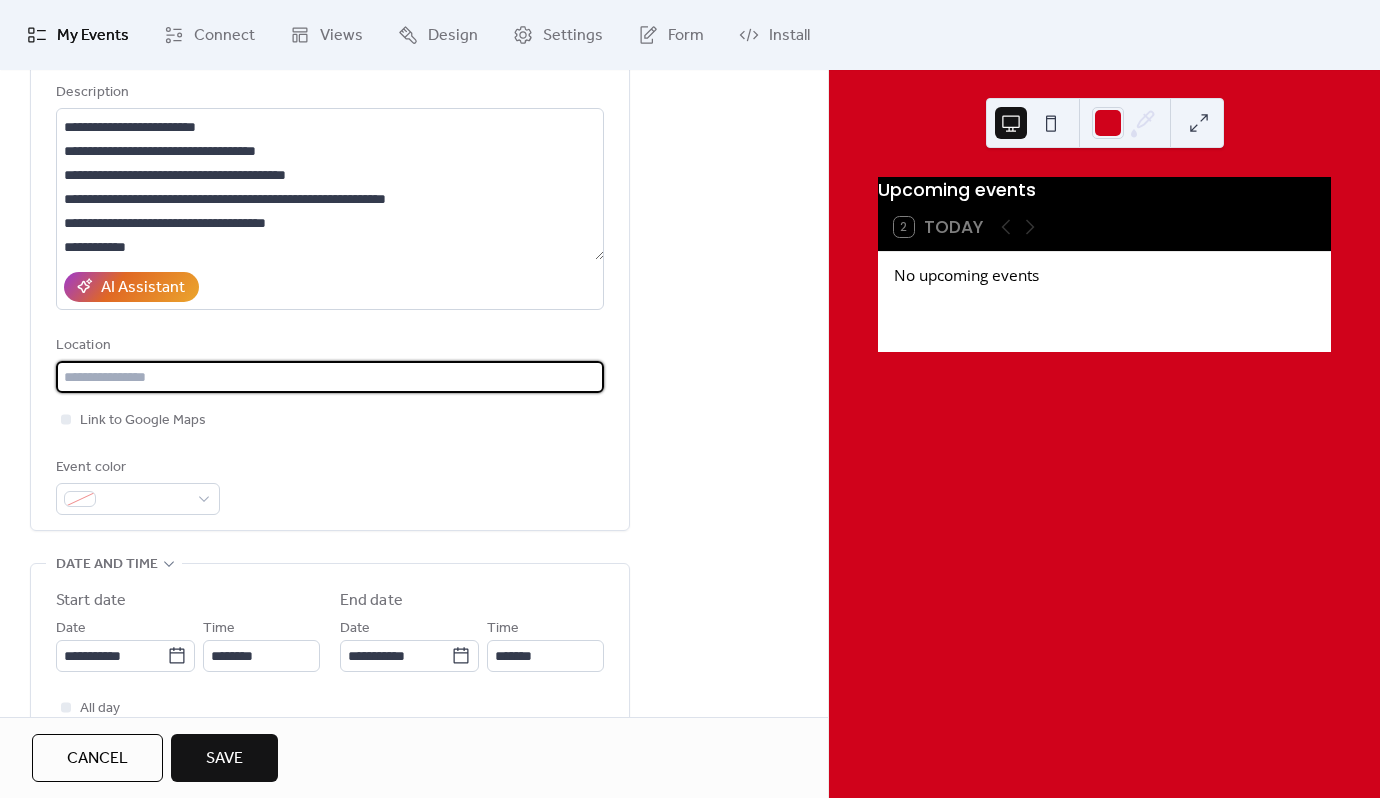 scroll, scrollTop: 100, scrollLeft: 0, axis: vertical 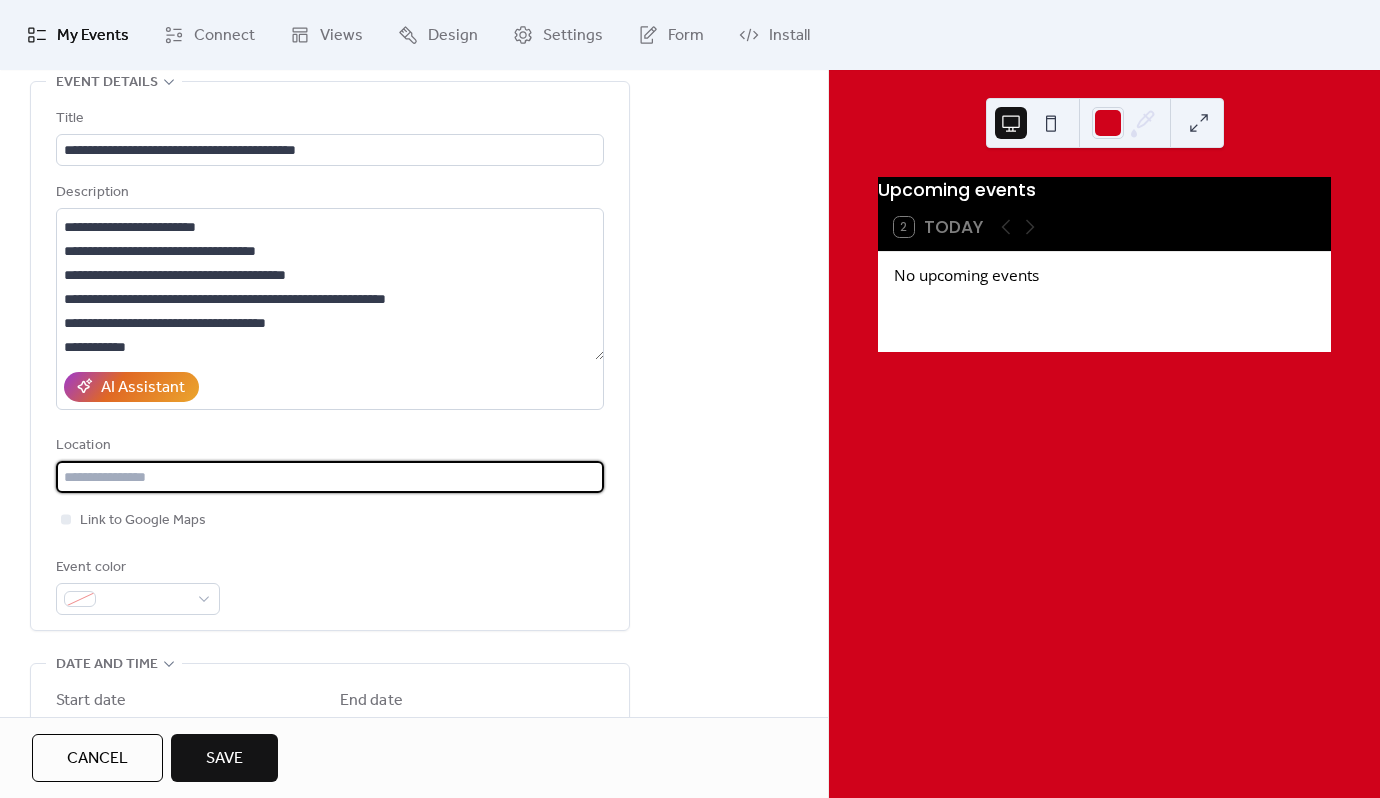click at bounding box center [330, 477] 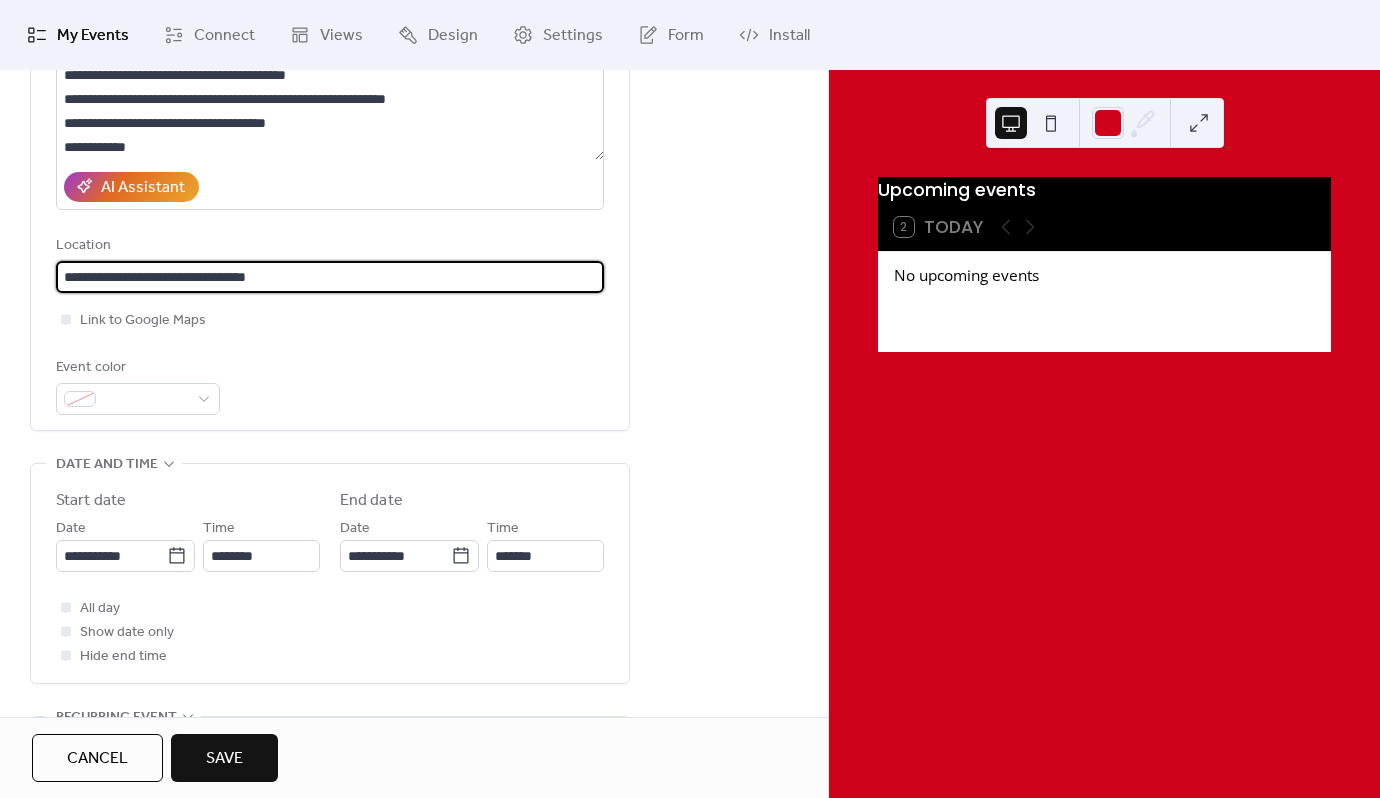 scroll, scrollTop: 400, scrollLeft: 0, axis: vertical 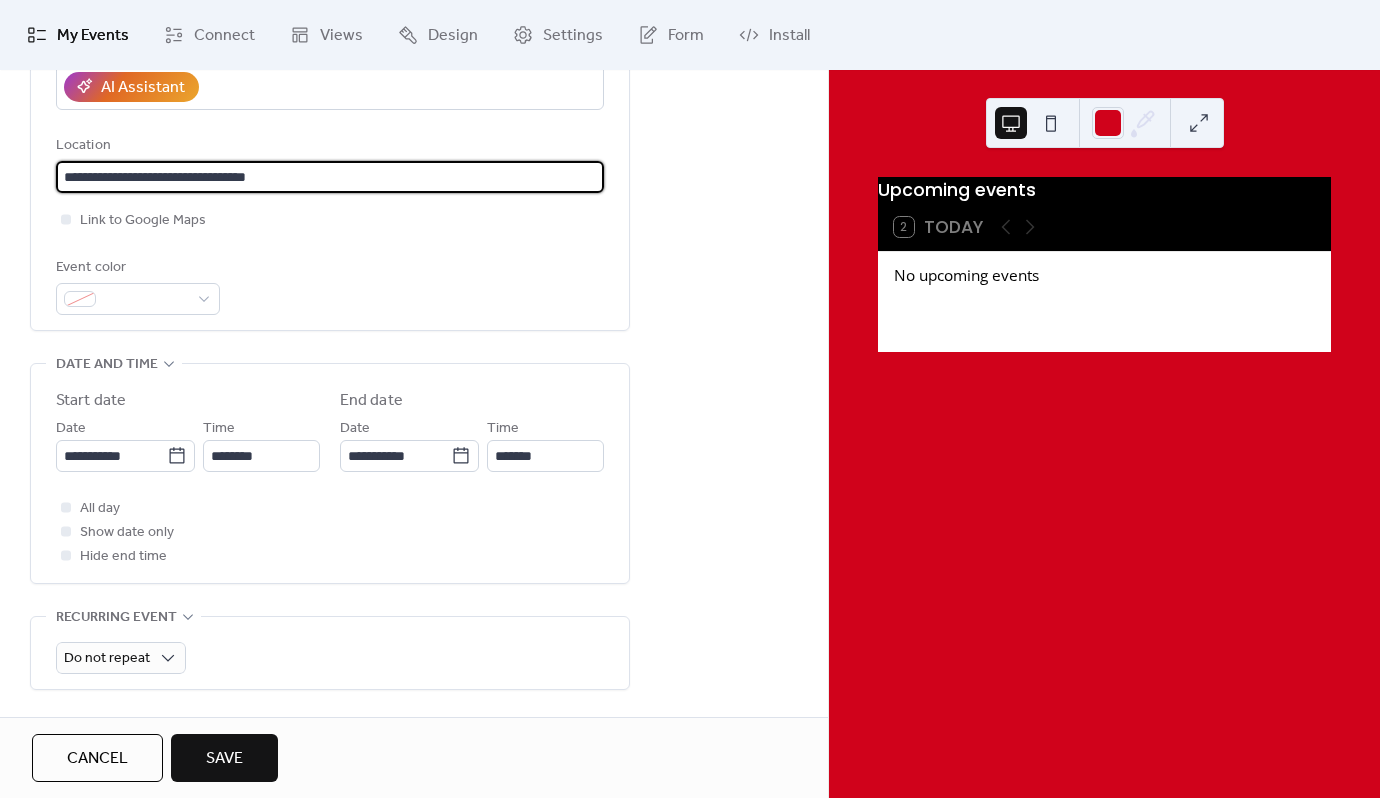 type on "**********" 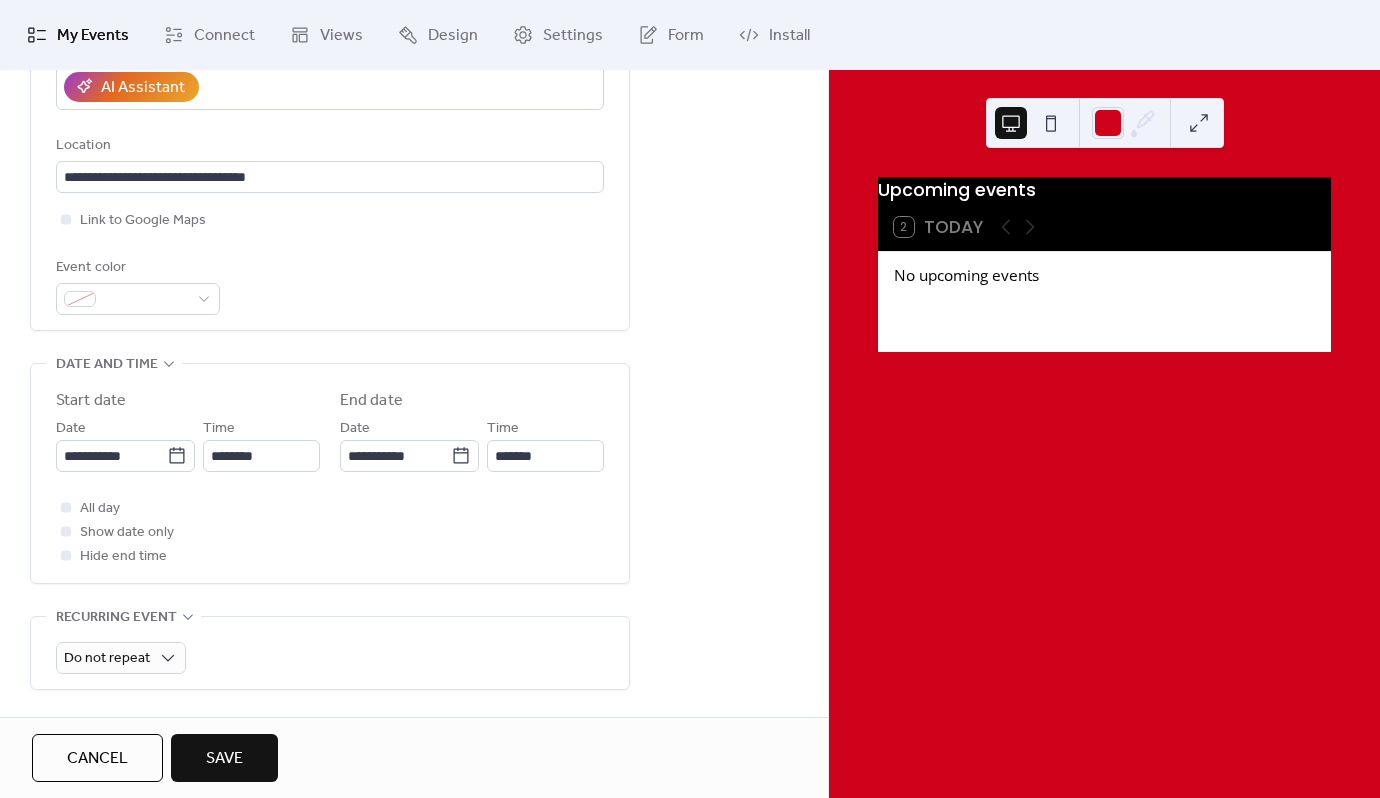 click on "Event color" at bounding box center (330, 285) 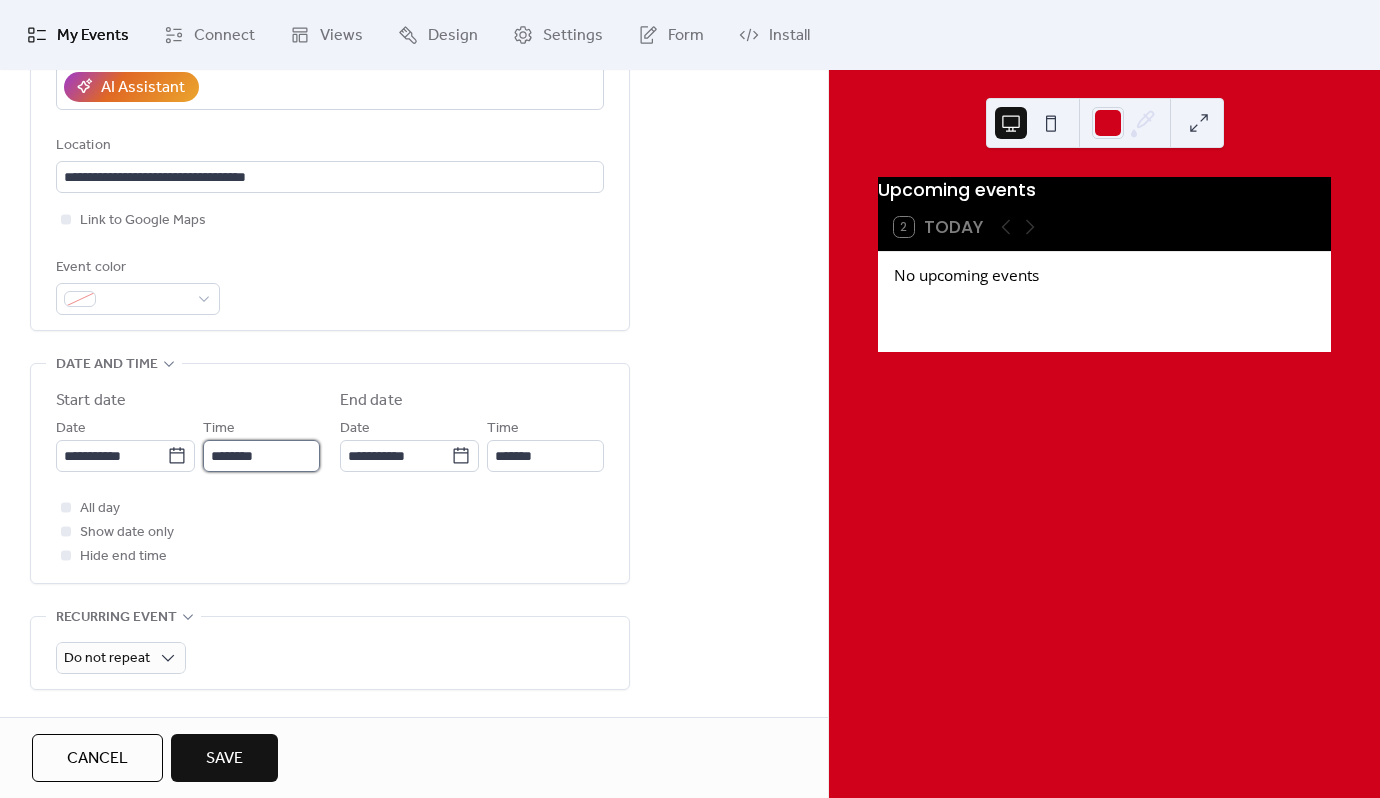 click on "********" at bounding box center [261, 456] 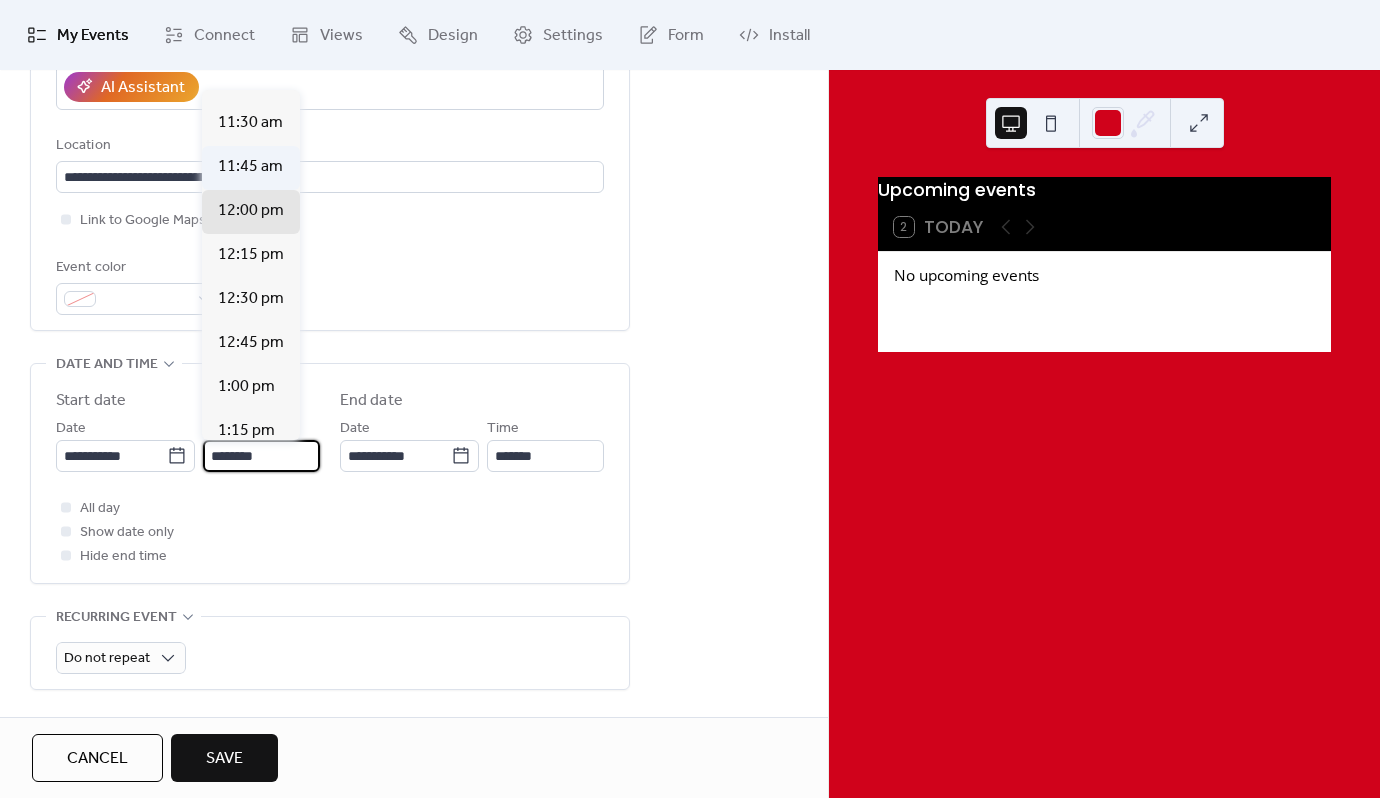 scroll, scrollTop: 1912, scrollLeft: 0, axis: vertical 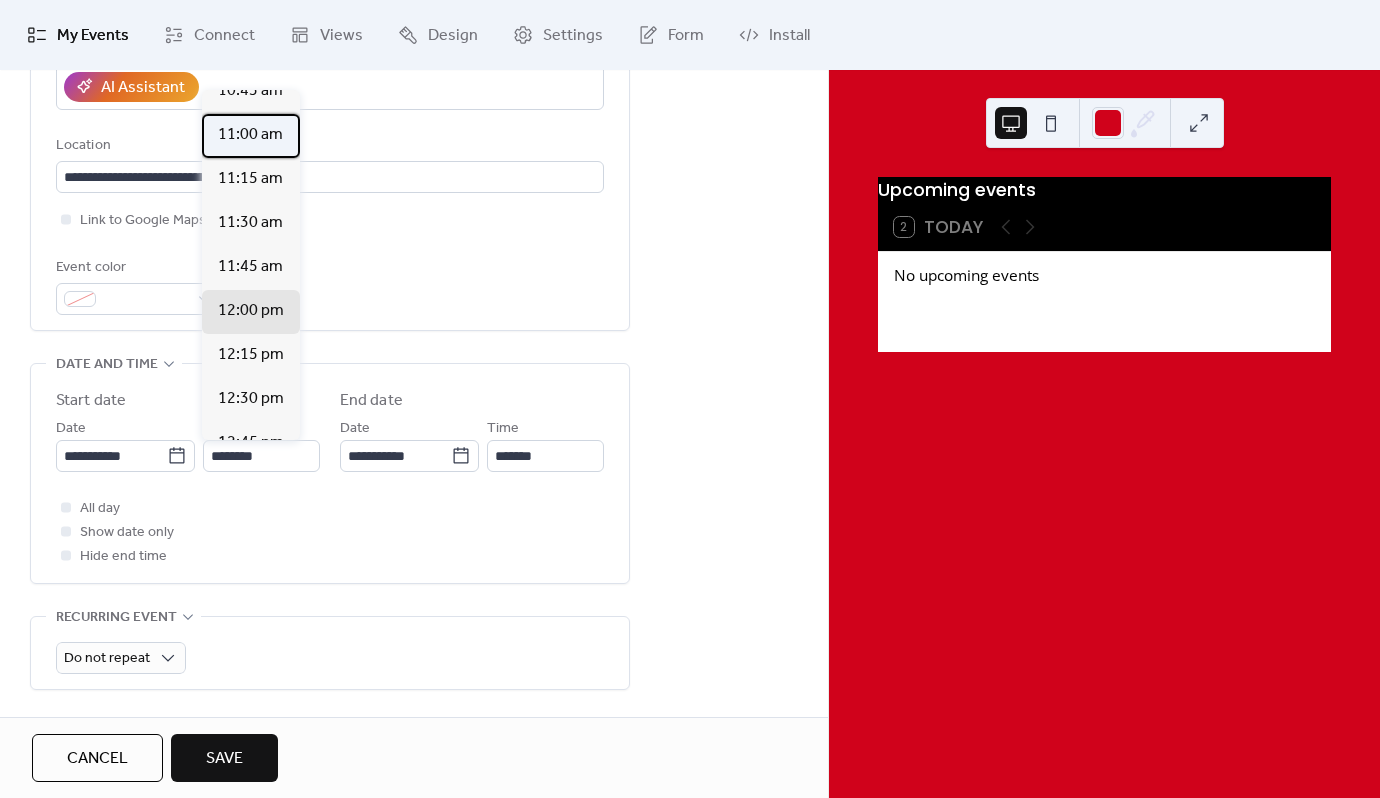 click on "11:00 am" at bounding box center [250, 135] 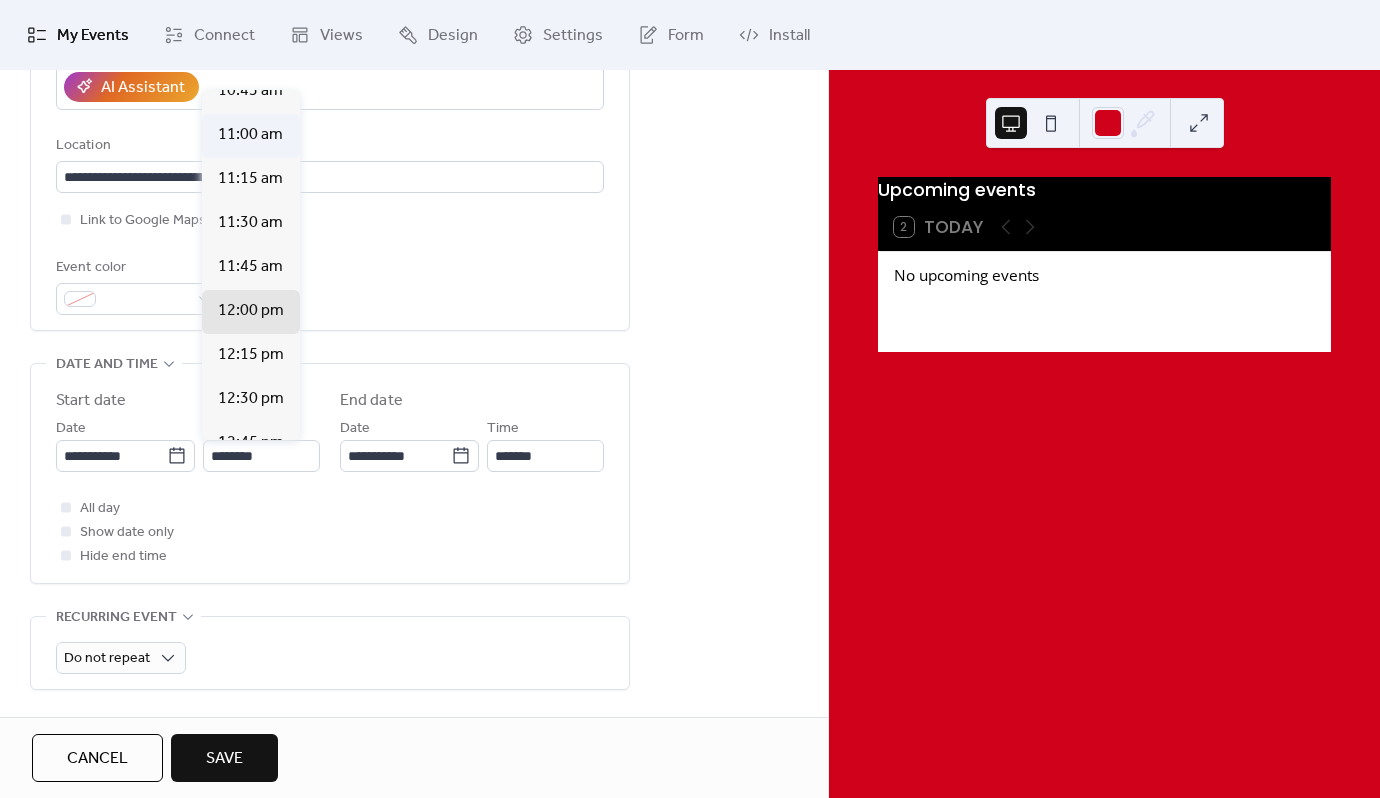 type on "********" 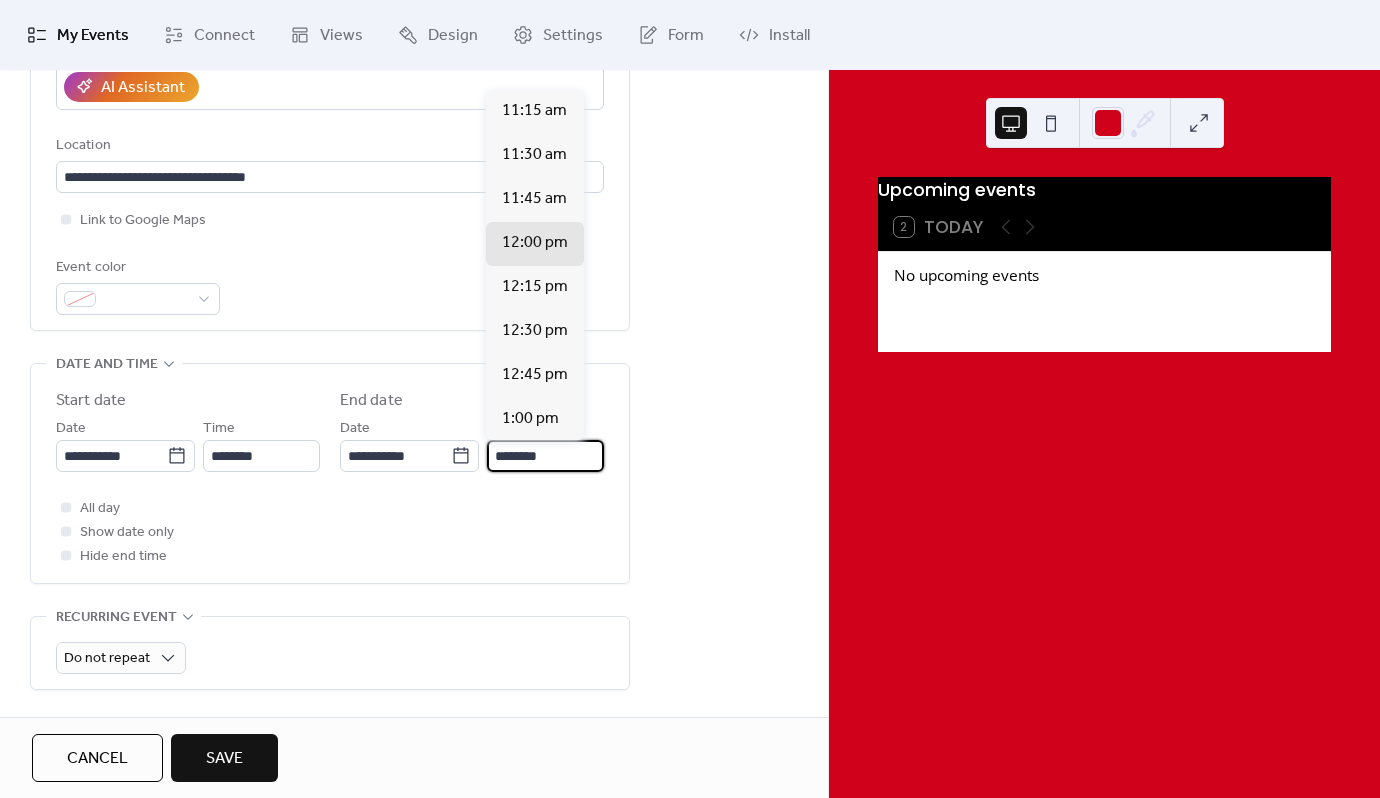 click on "********" at bounding box center [545, 456] 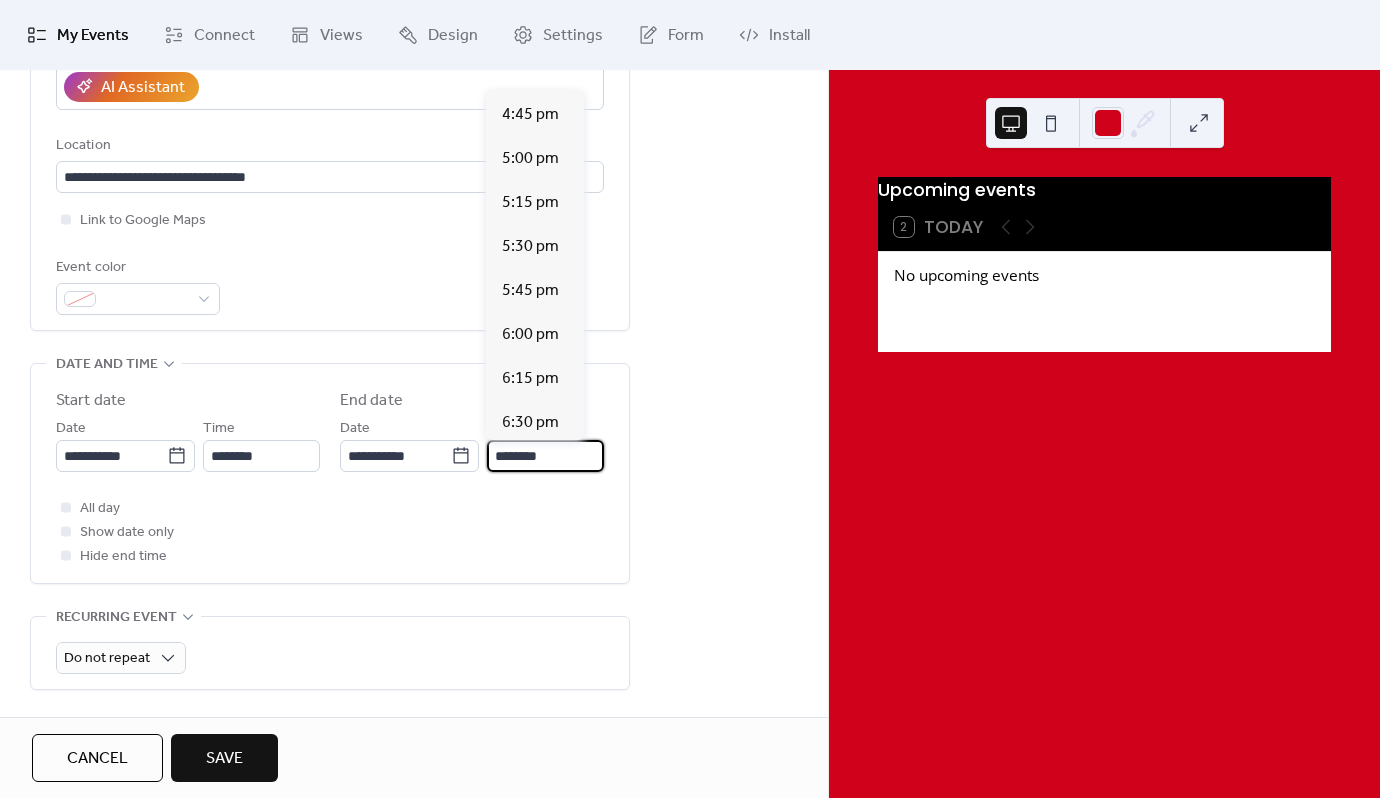scroll, scrollTop: 1000, scrollLeft: 0, axis: vertical 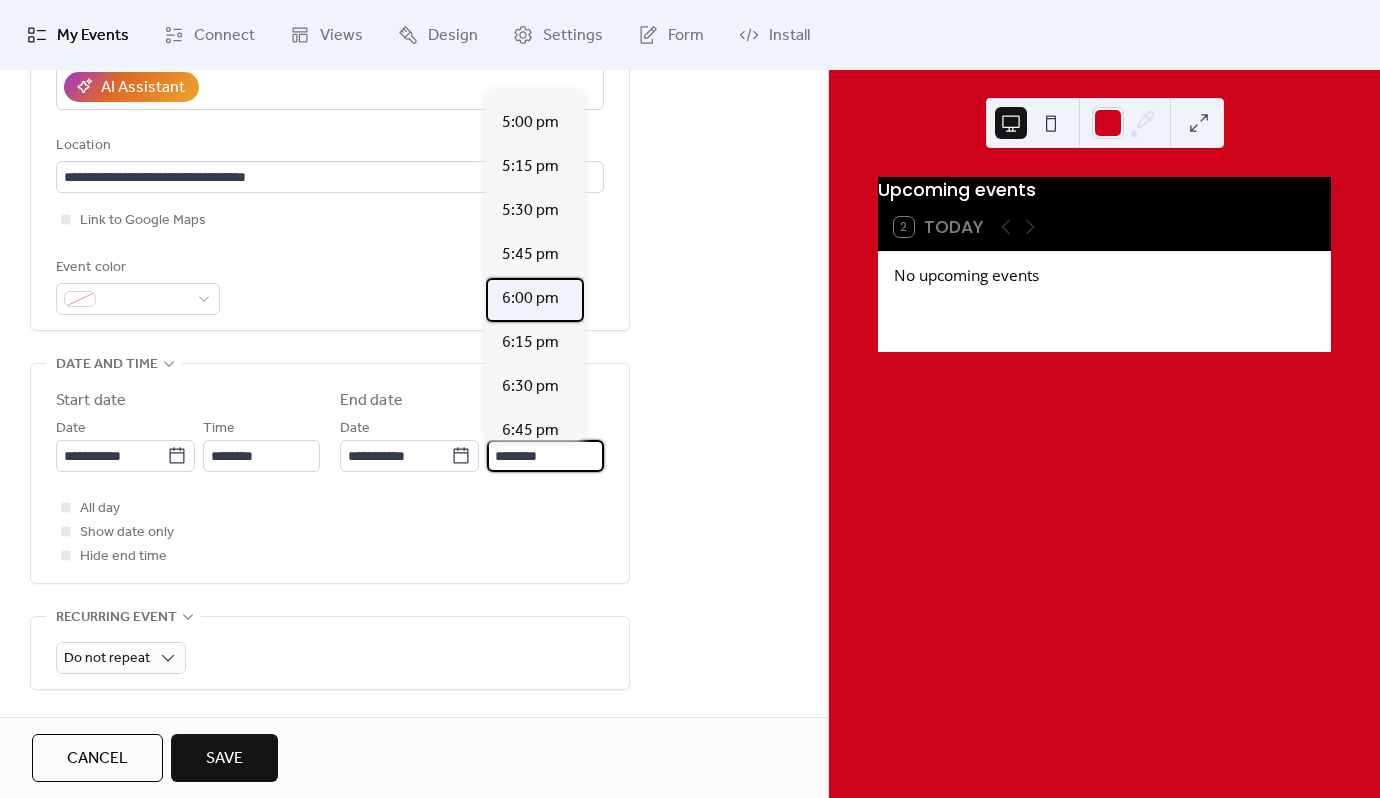 click on "6:00 pm" at bounding box center (530, 299) 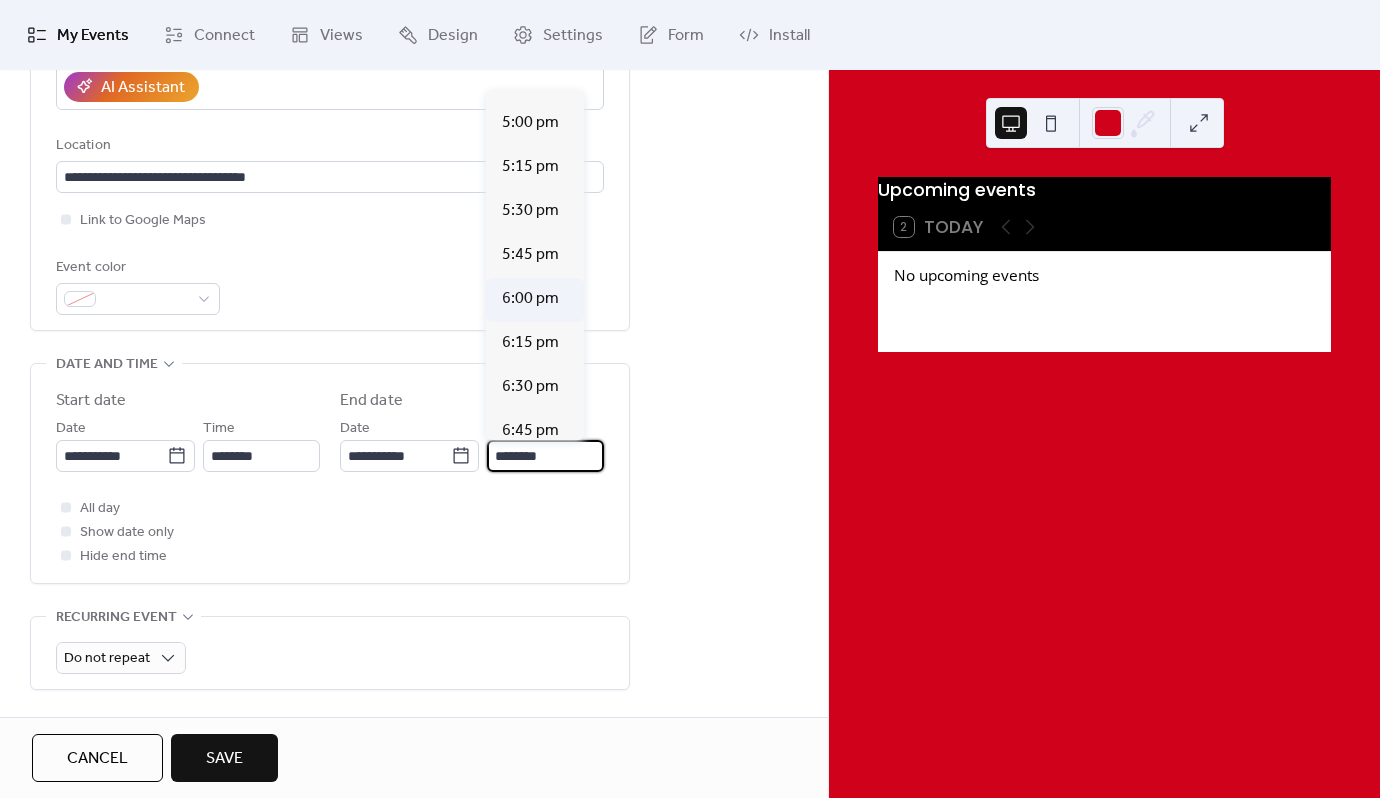 type on "*******" 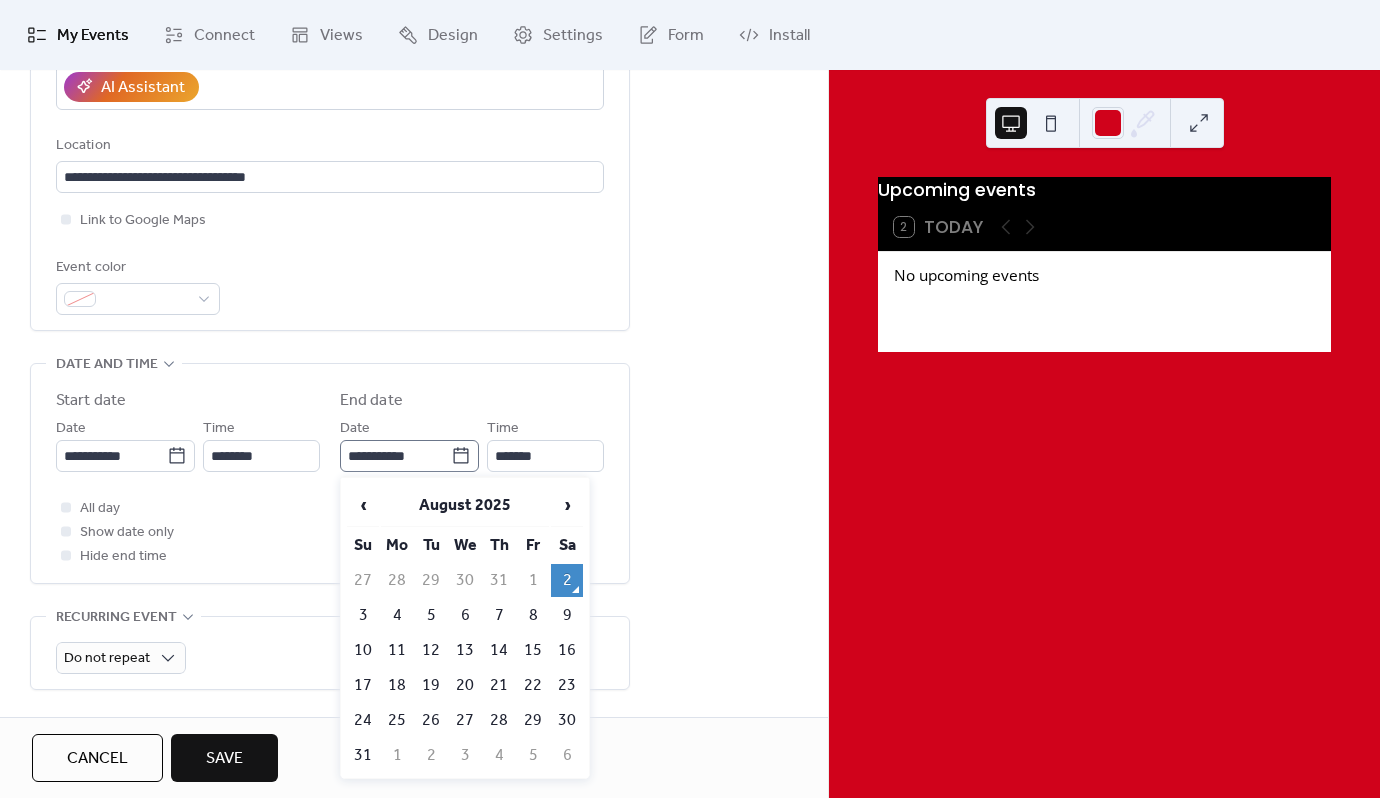 click 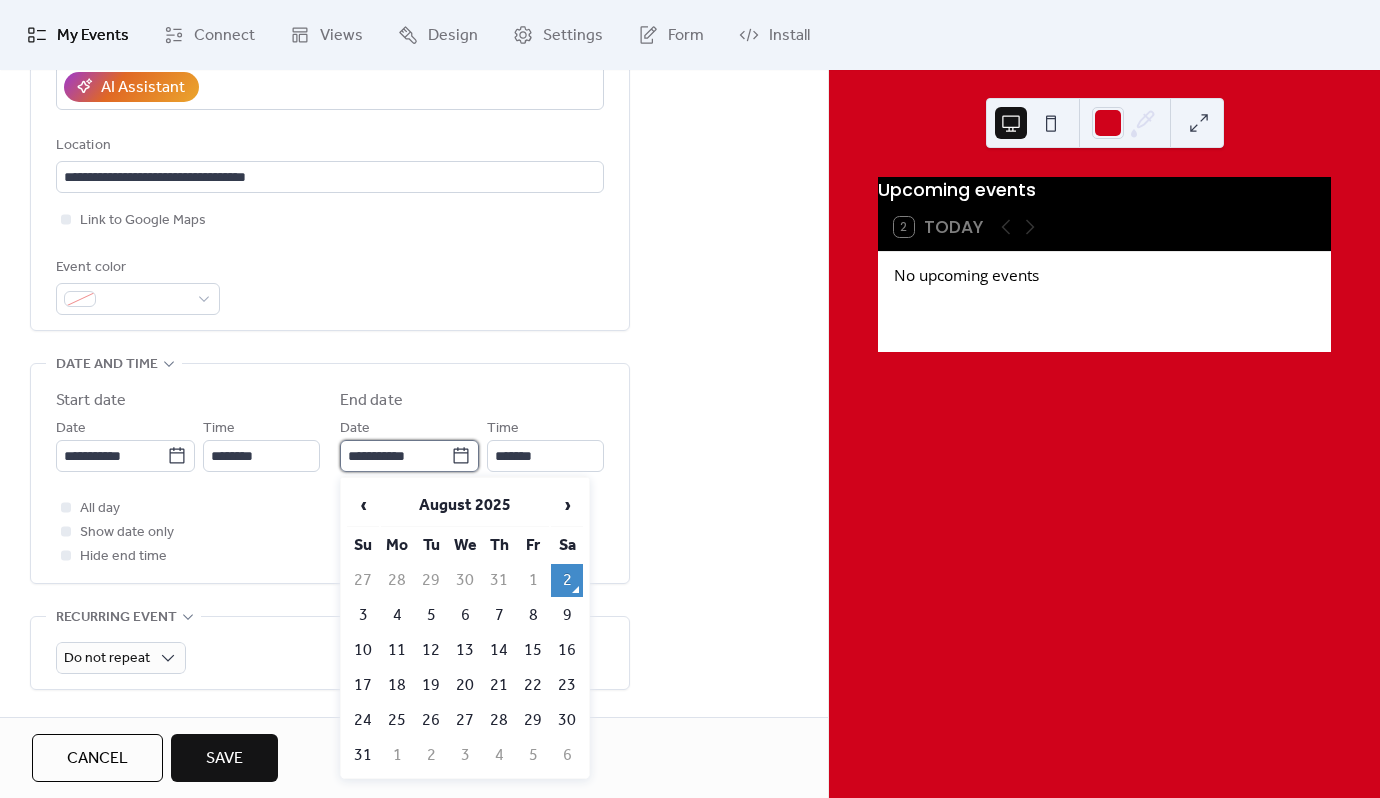 click on "**********" at bounding box center [395, 456] 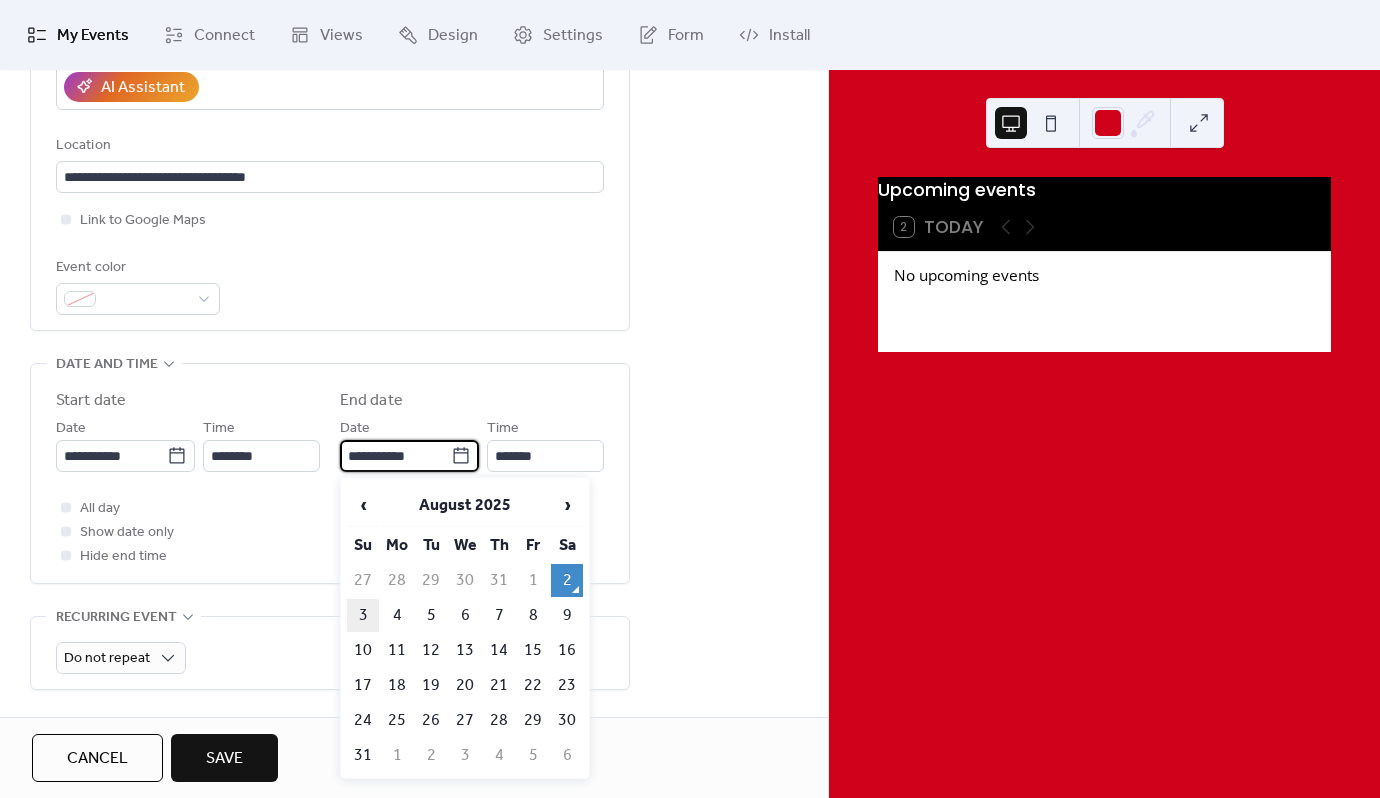 click on "3" at bounding box center (363, 615) 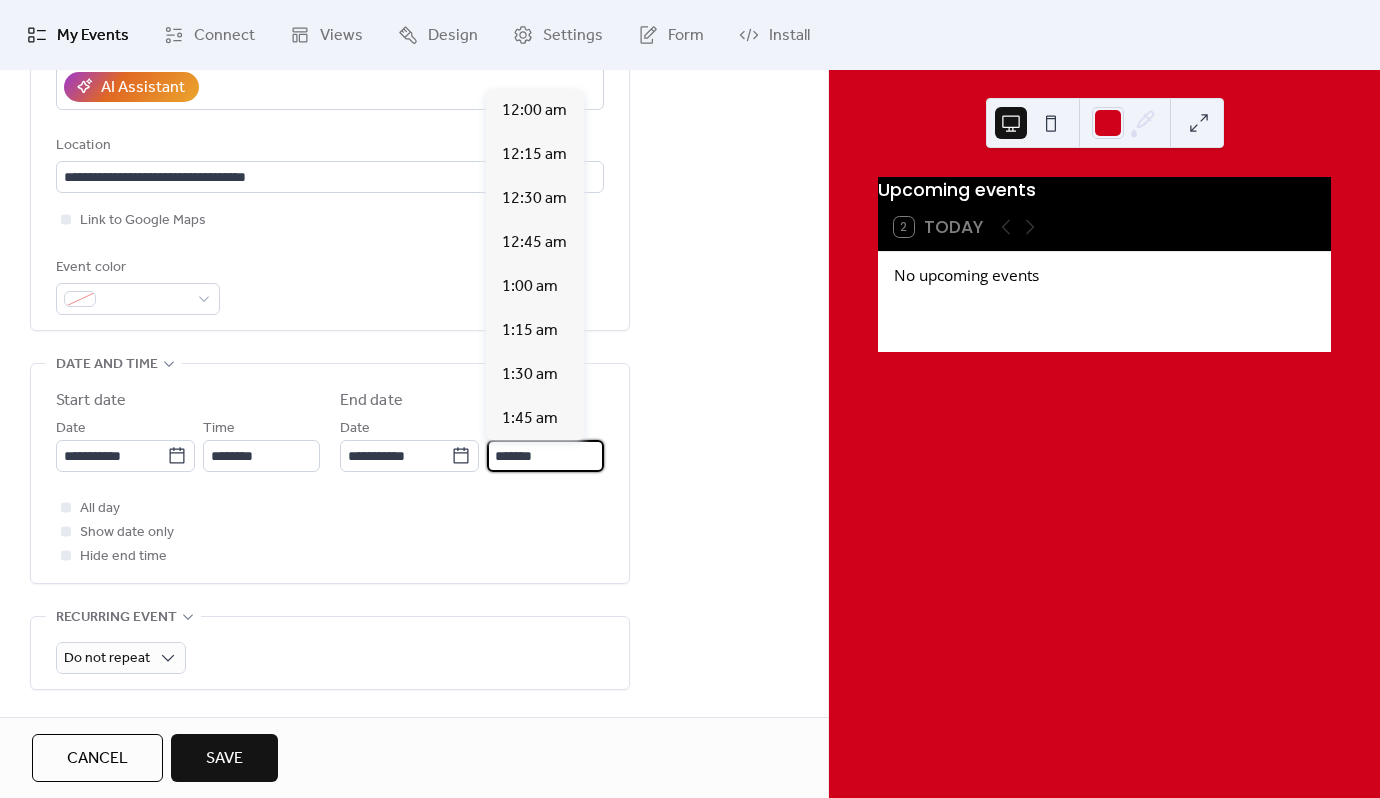 click on "*******" at bounding box center [545, 456] 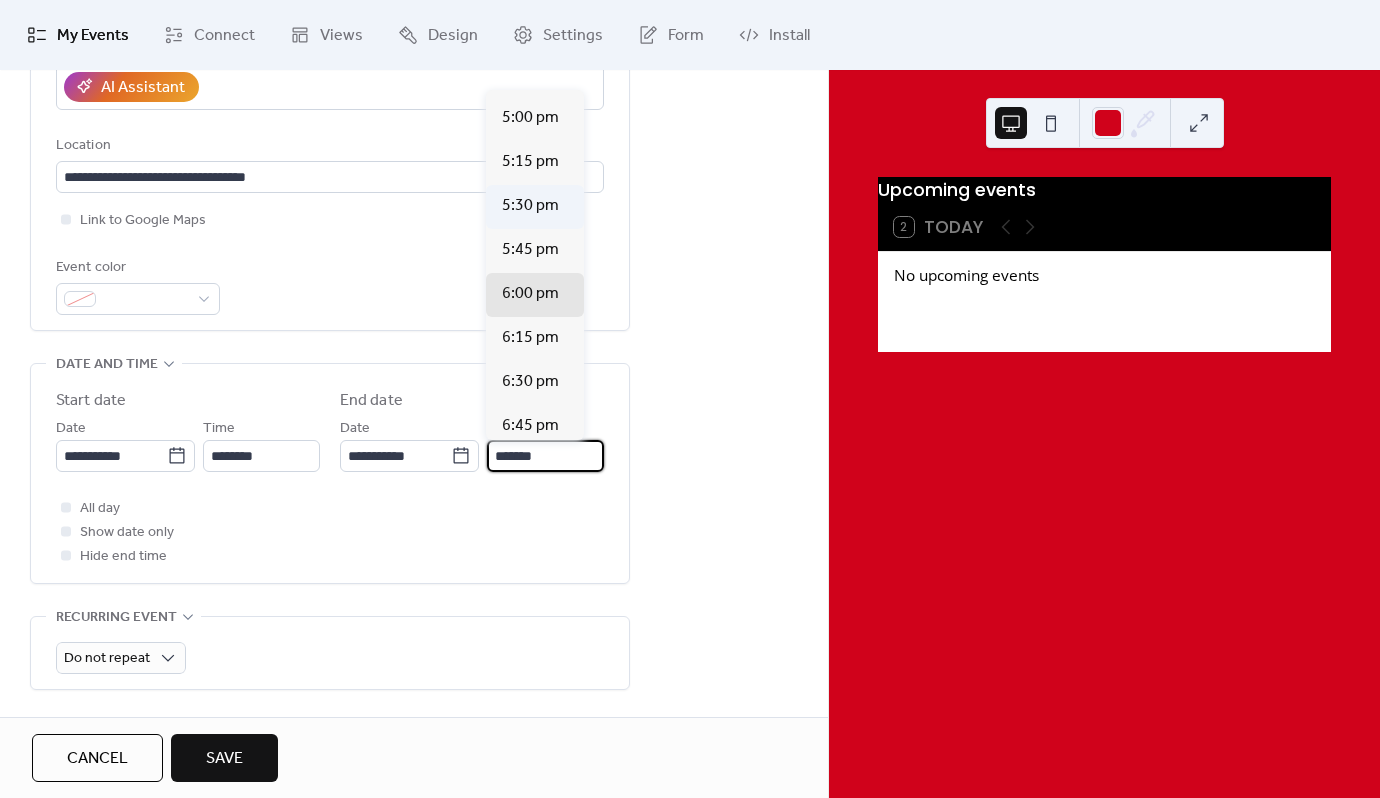 scroll, scrollTop: 2968, scrollLeft: 0, axis: vertical 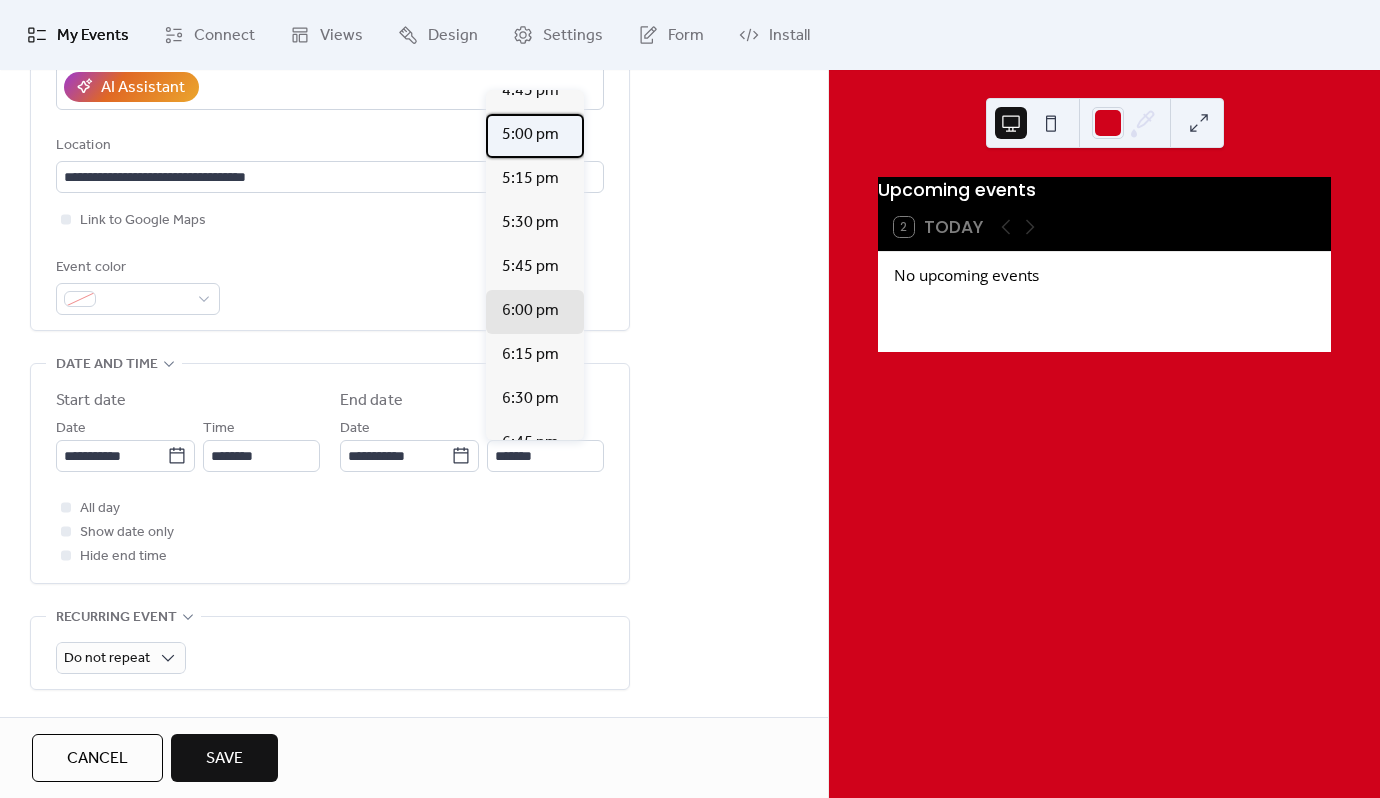 click on "5:00 pm" at bounding box center (530, 135) 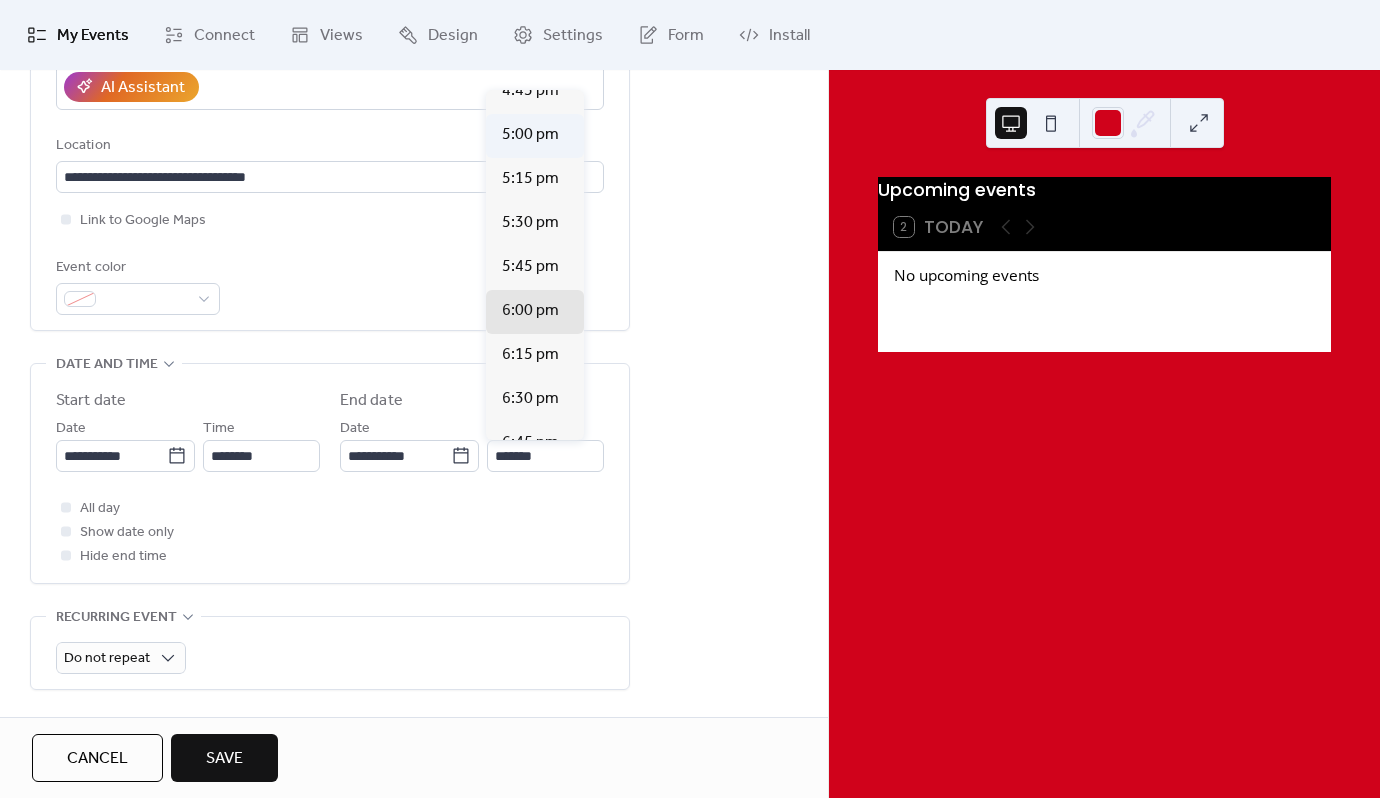 type on "*******" 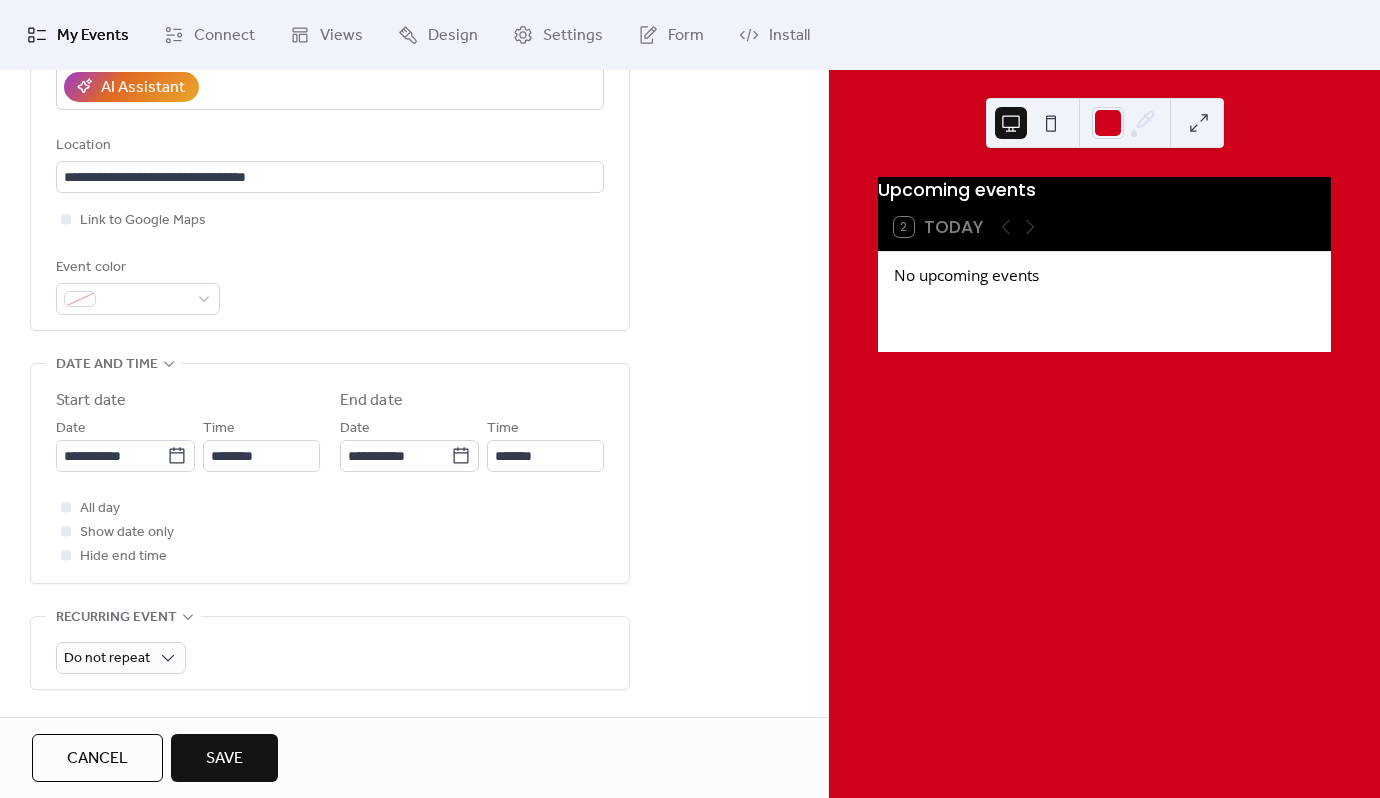 click on "All day Show date only Hide end time" at bounding box center (330, 532) 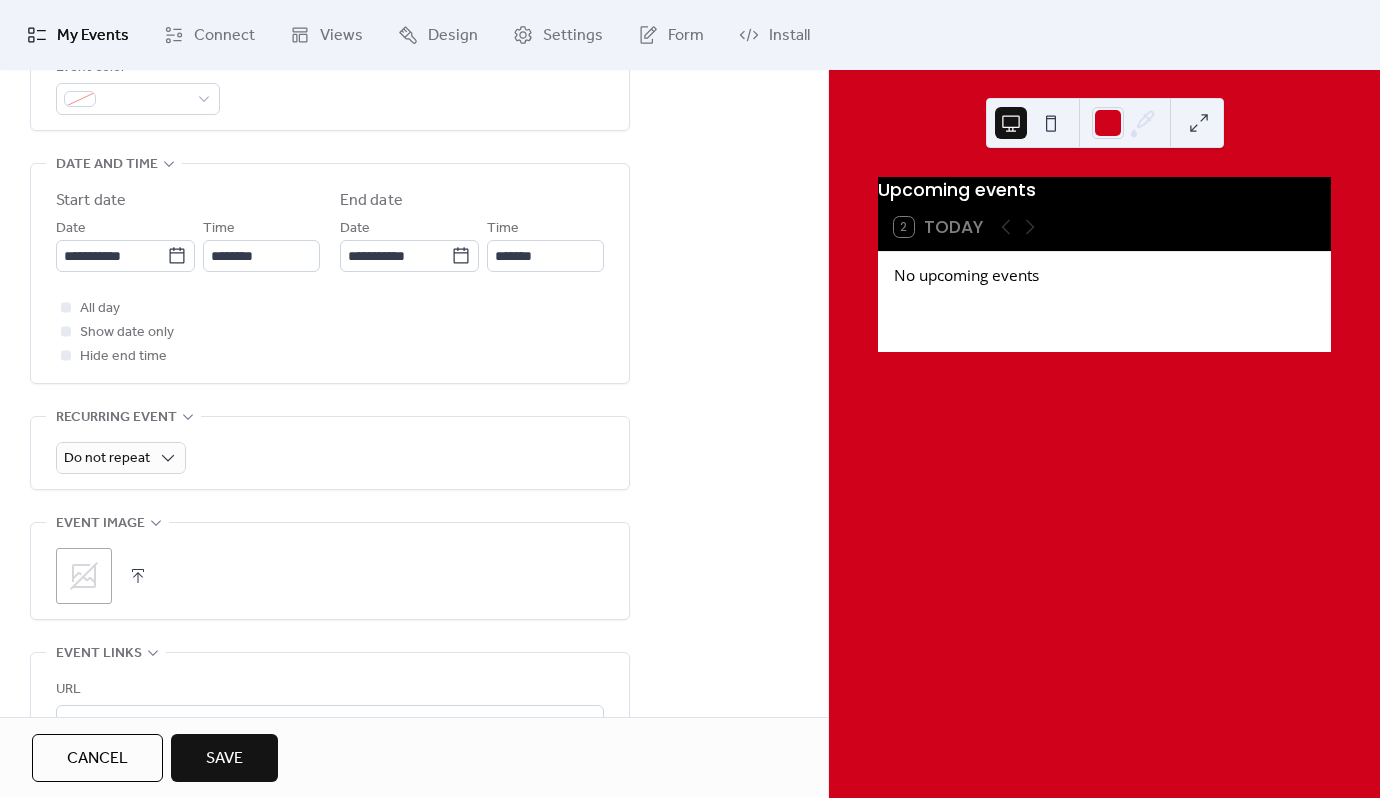 scroll, scrollTop: 700, scrollLeft: 0, axis: vertical 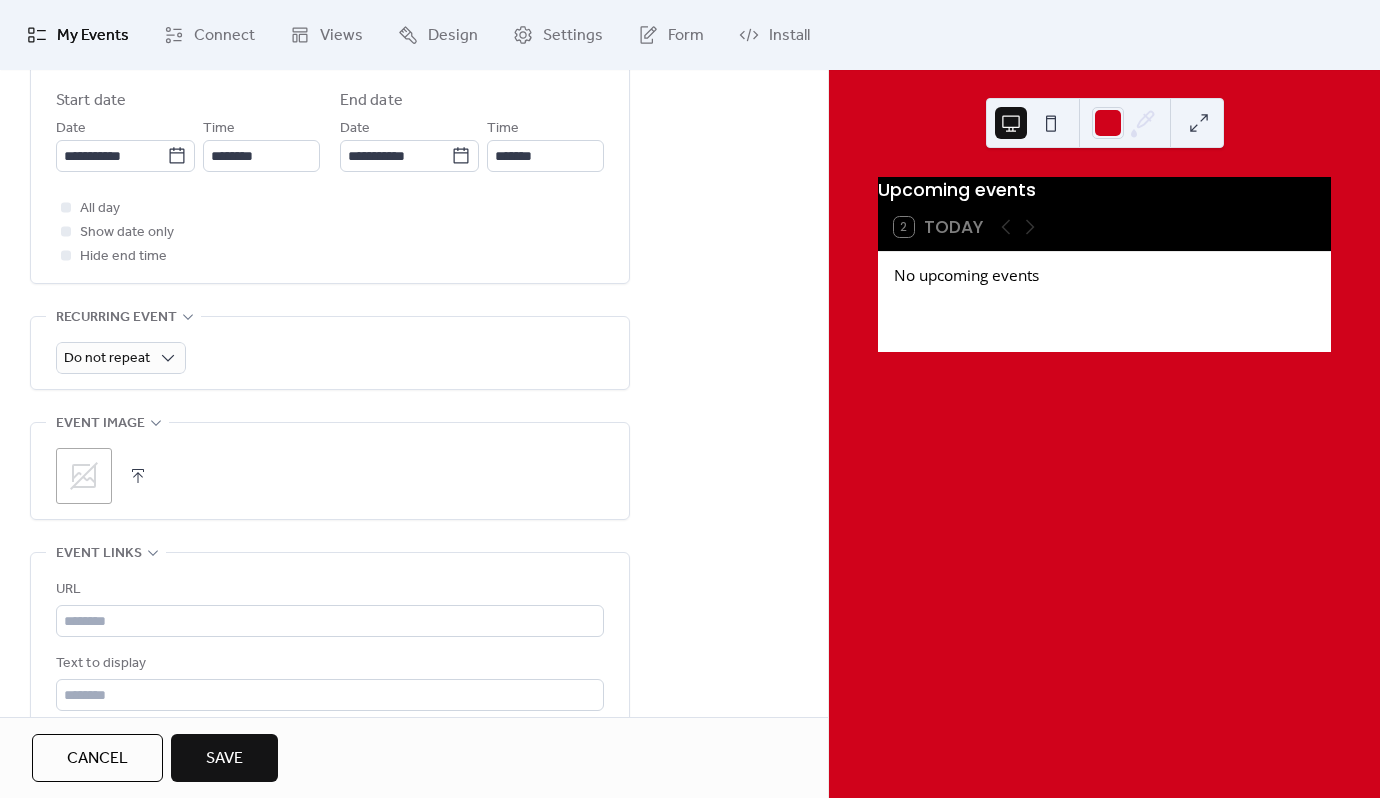 click on "All day Show date only Hide end time" at bounding box center (330, 232) 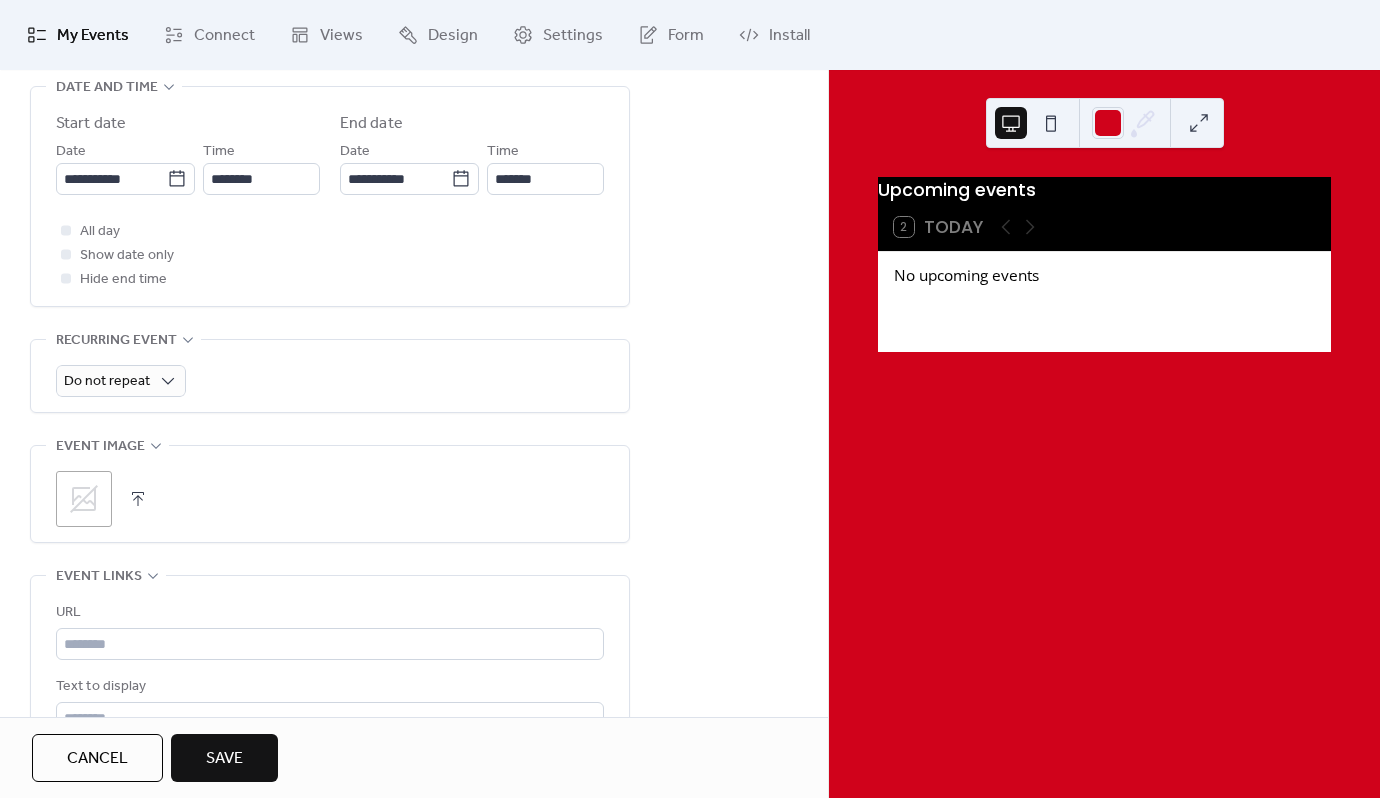 scroll, scrollTop: 700, scrollLeft: 0, axis: vertical 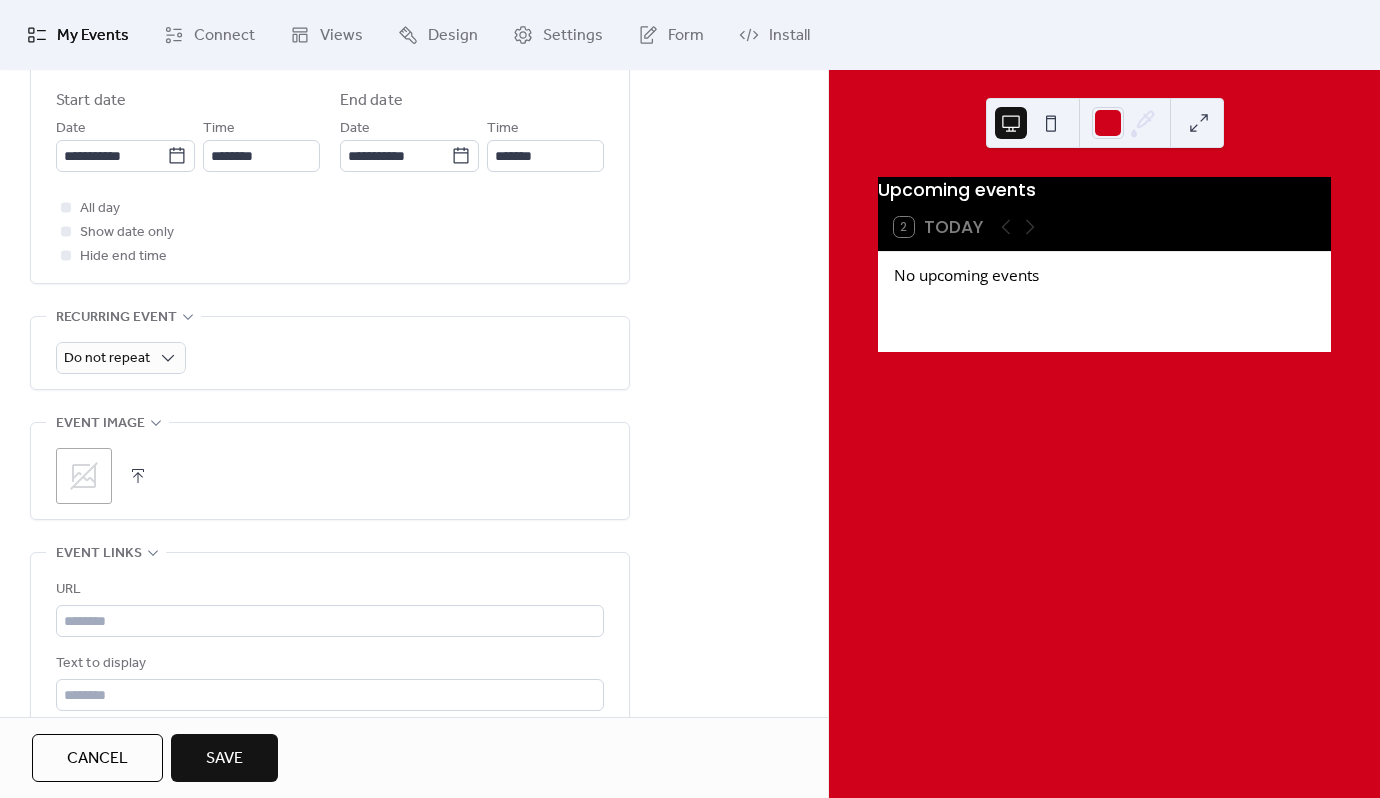 click 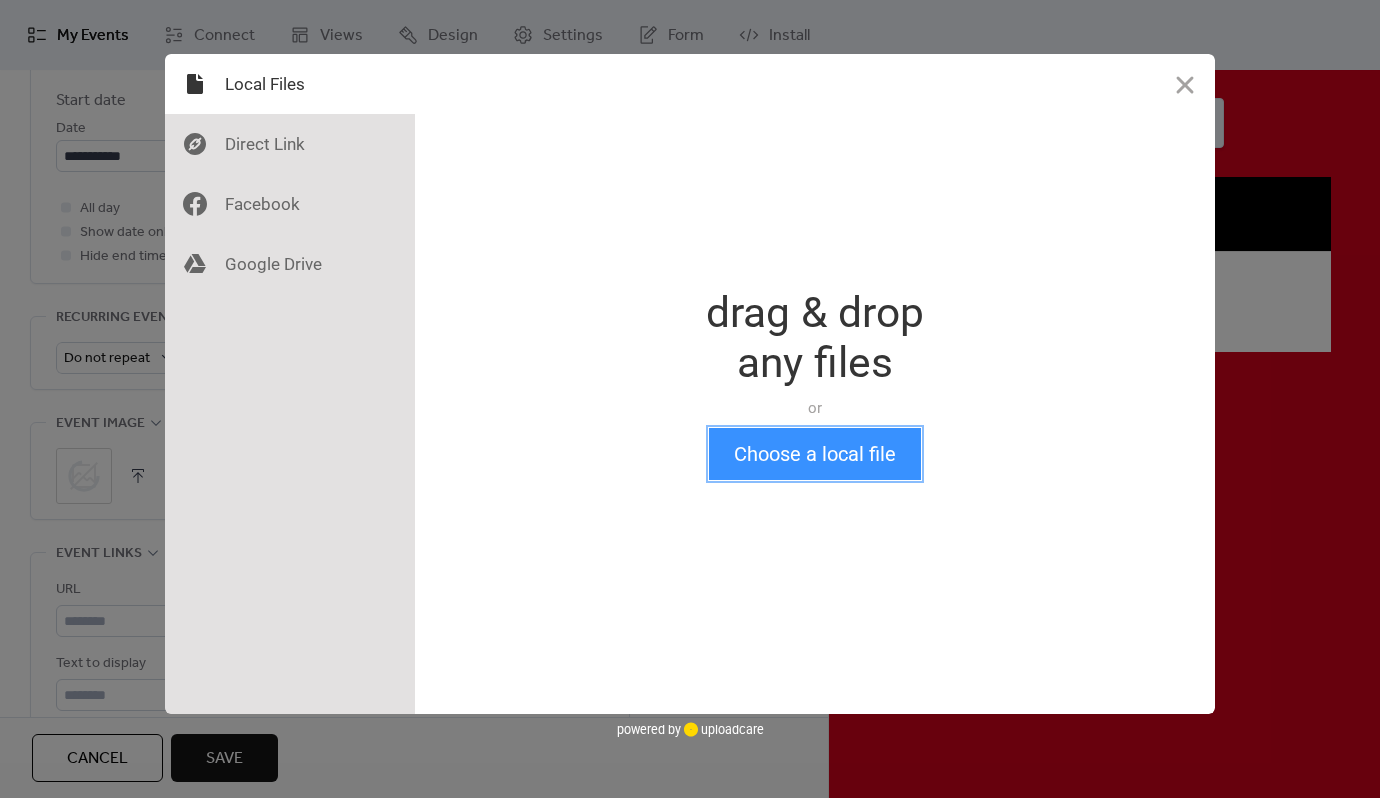 click on "Choose a local file" at bounding box center [815, 454] 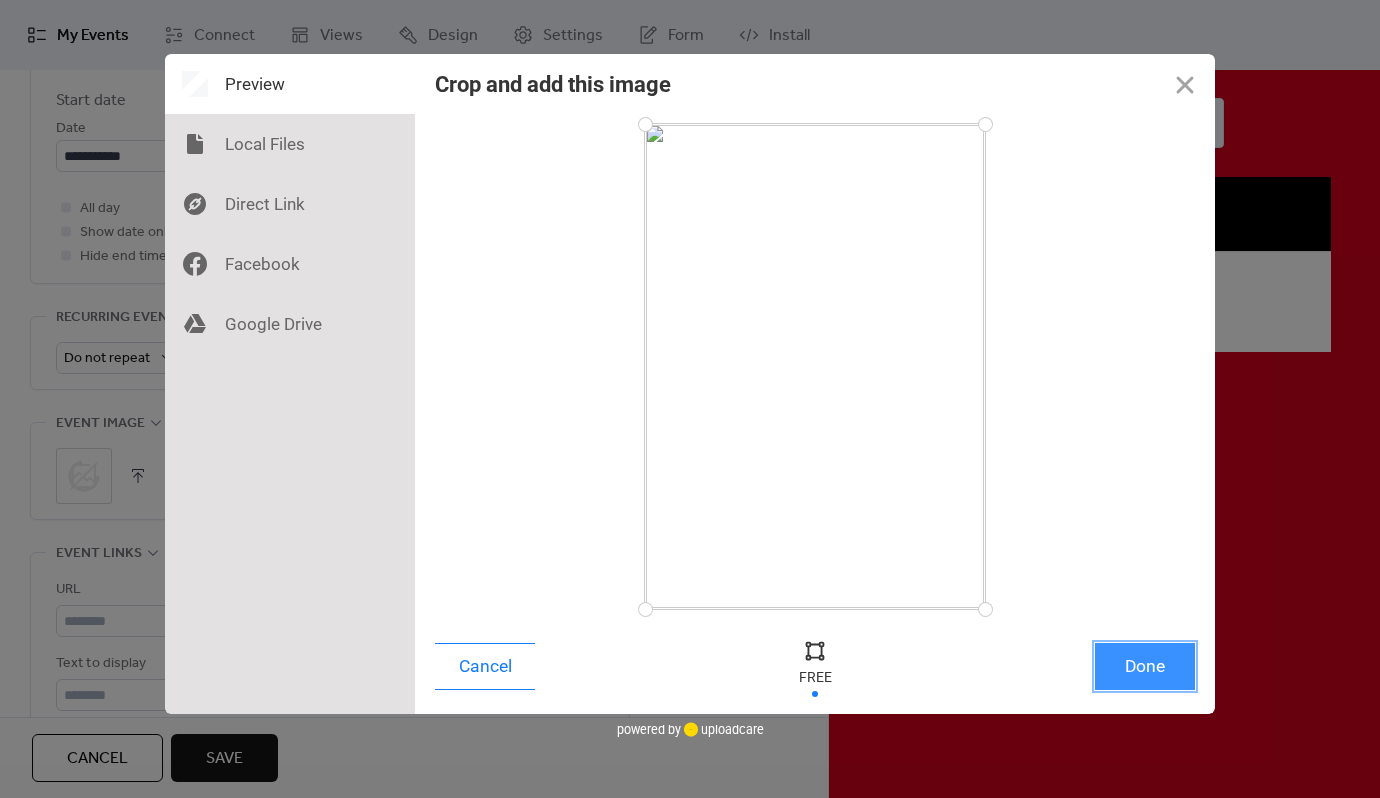 click on "Done" at bounding box center (1145, 666) 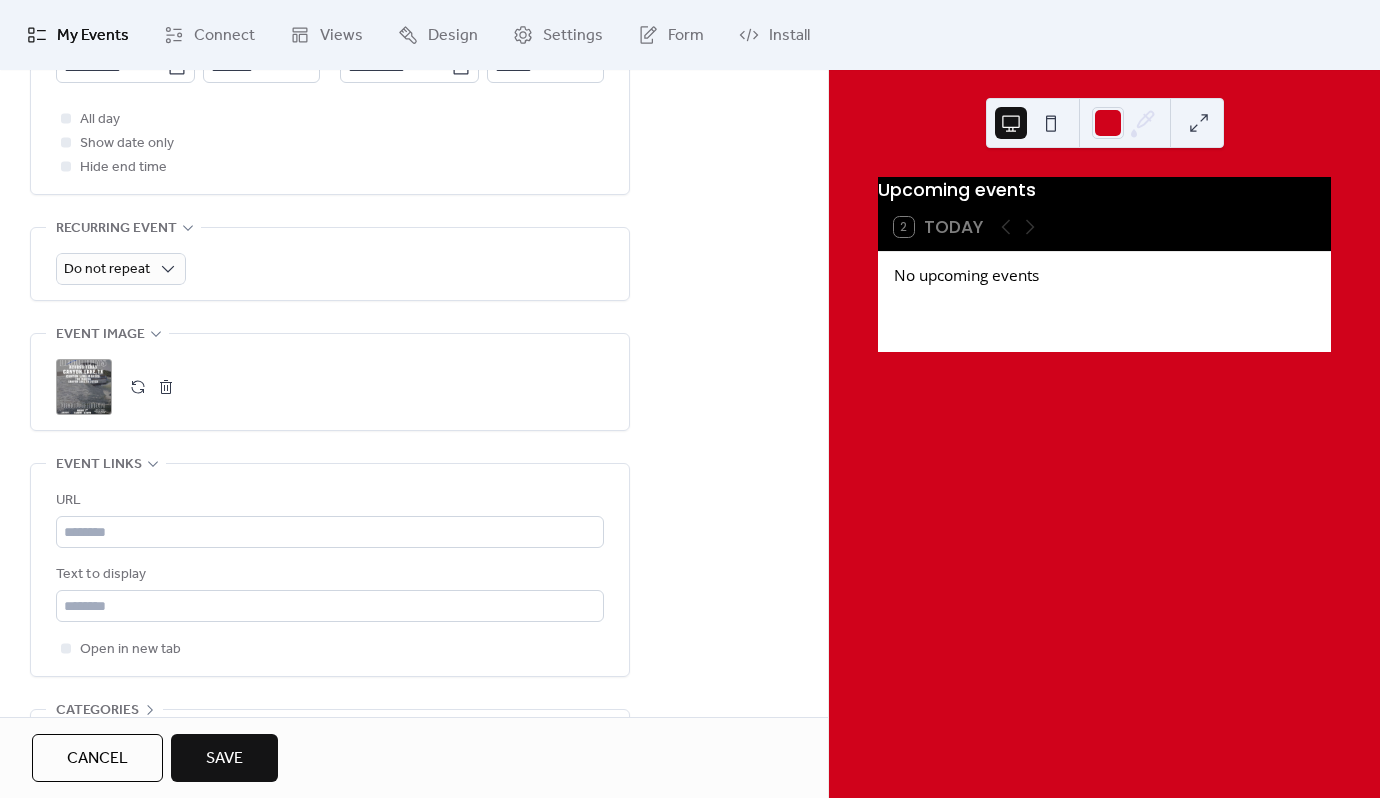 scroll, scrollTop: 800, scrollLeft: 0, axis: vertical 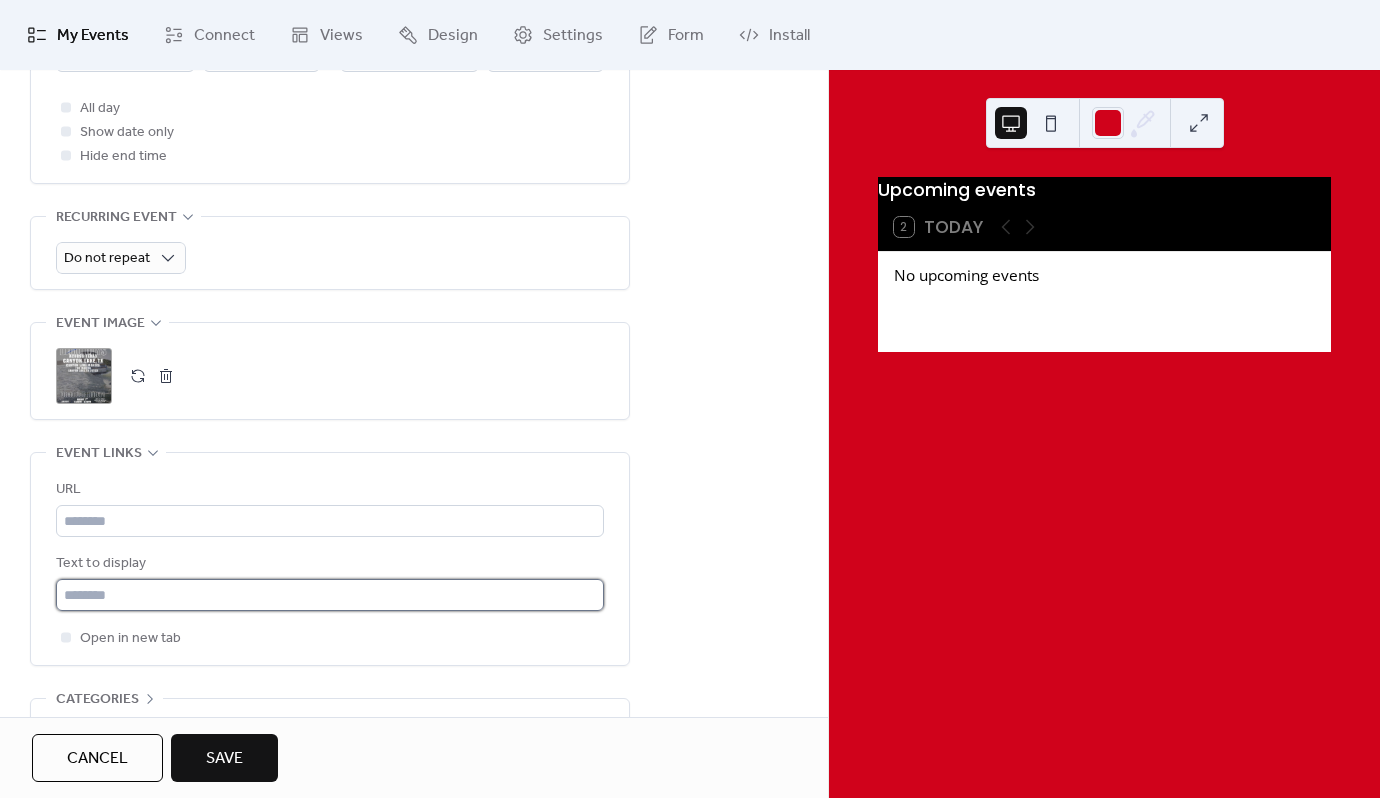 click at bounding box center (330, 595) 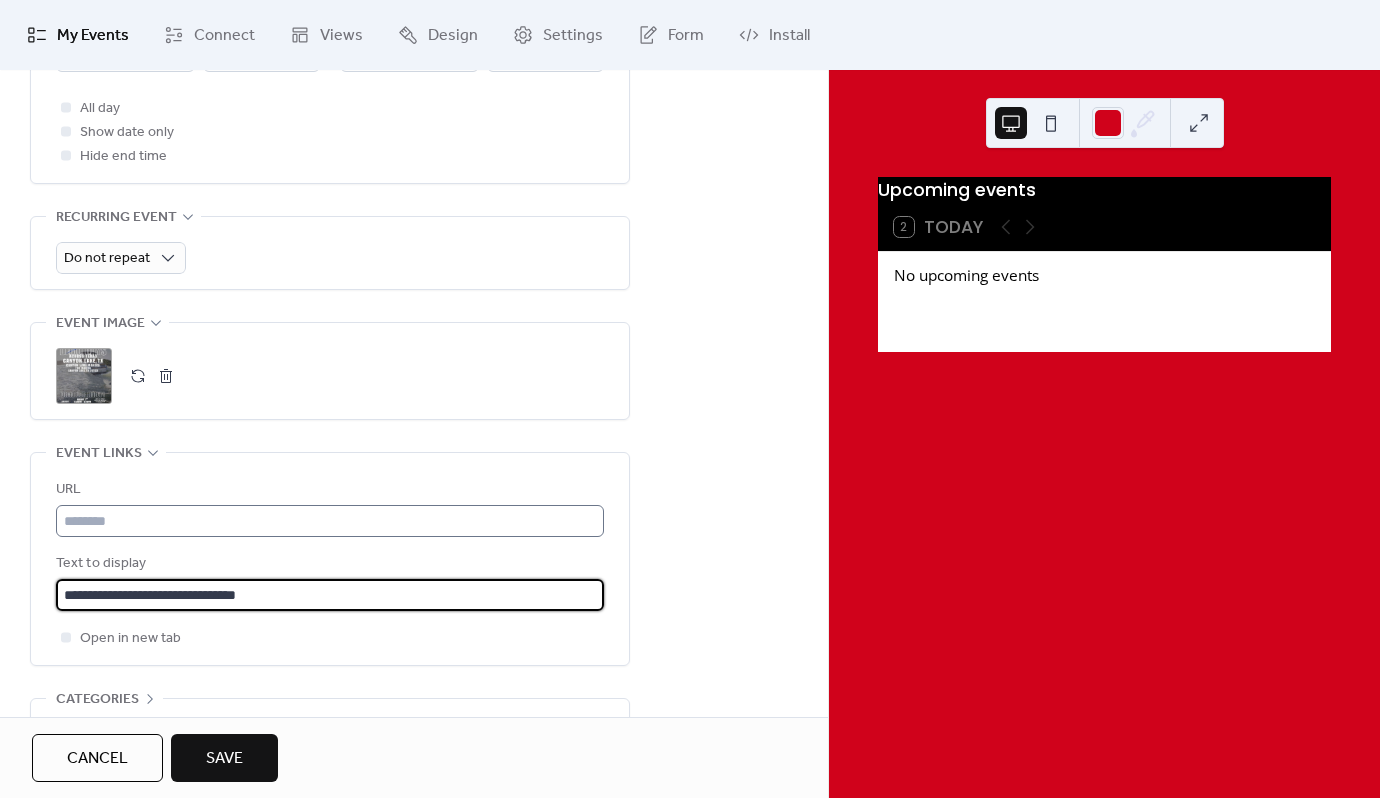 type on "**********" 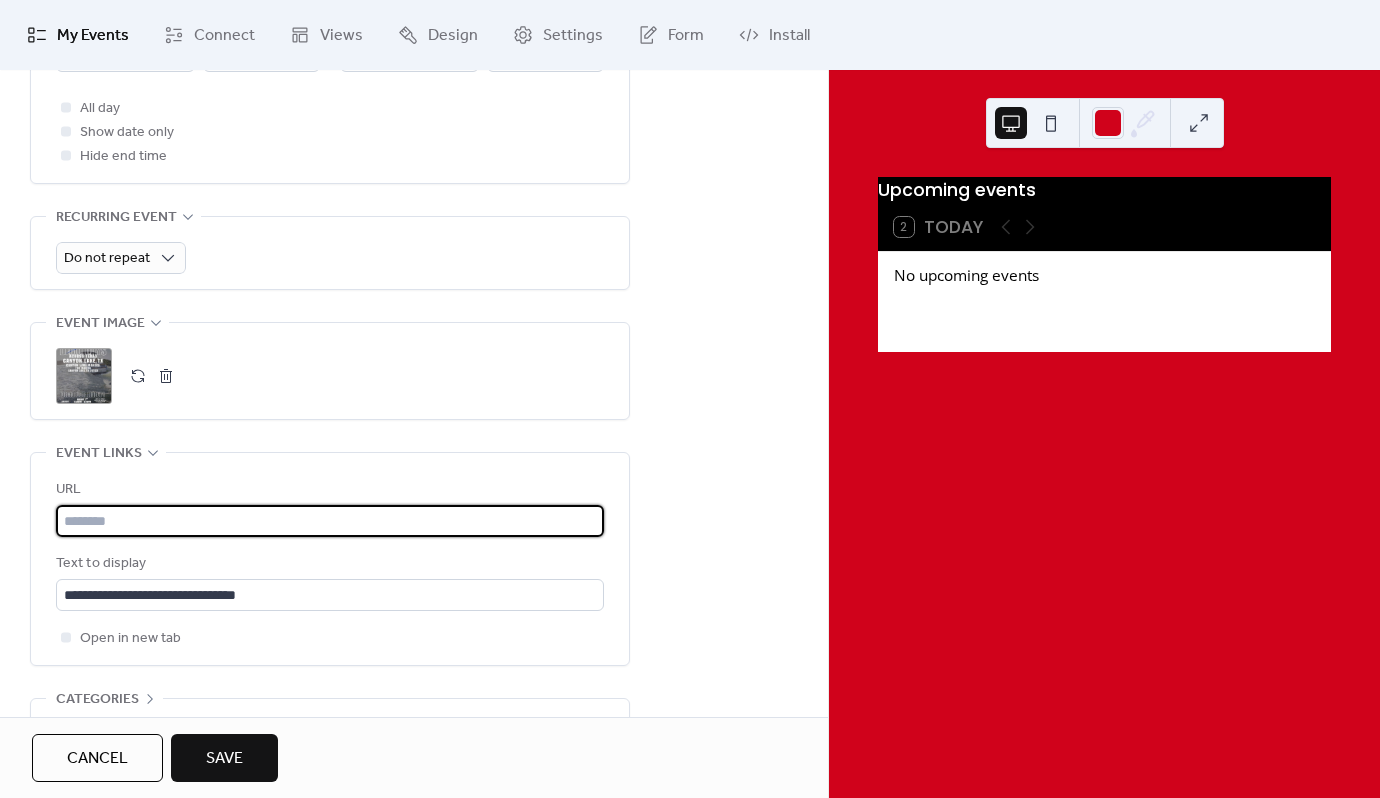 click at bounding box center (330, 521) 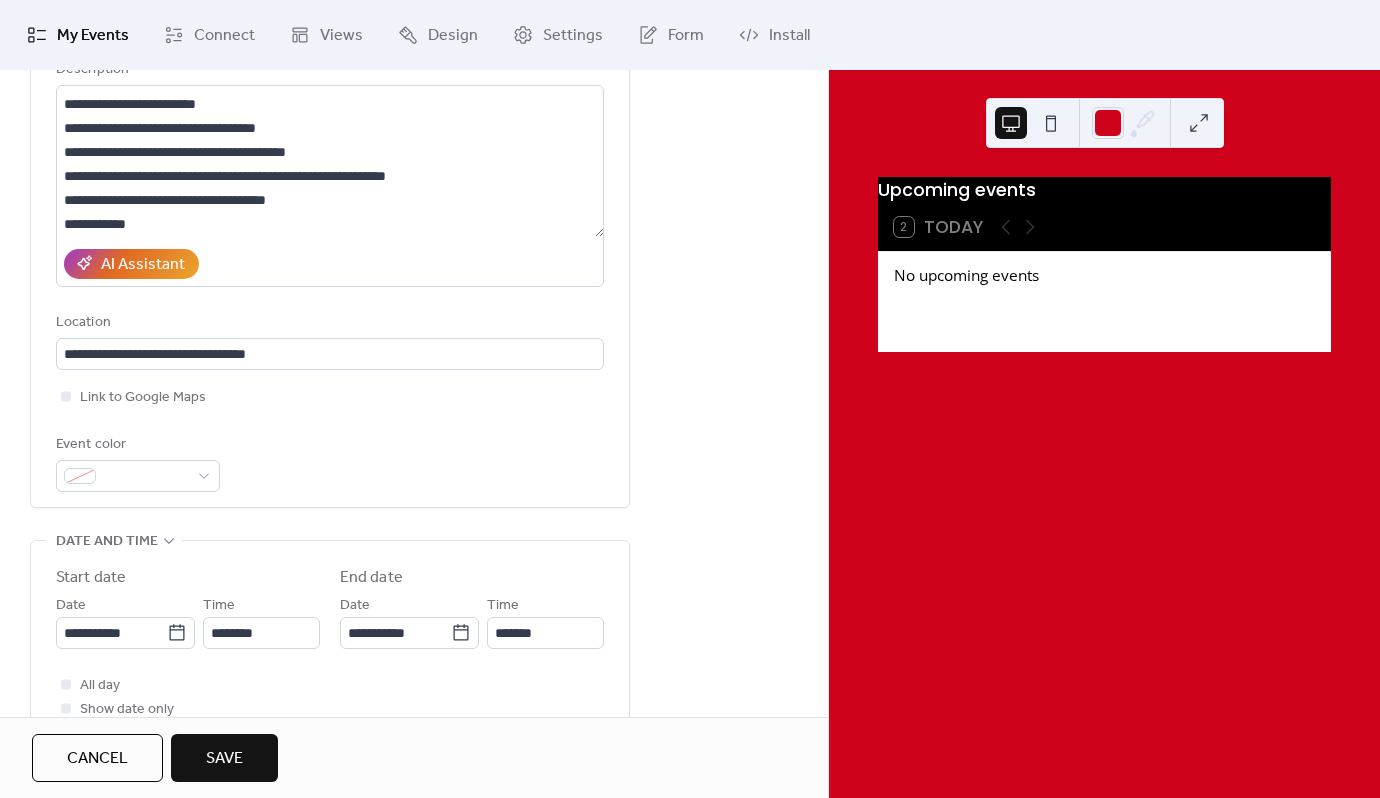 scroll, scrollTop: 200, scrollLeft: 0, axis: vertical 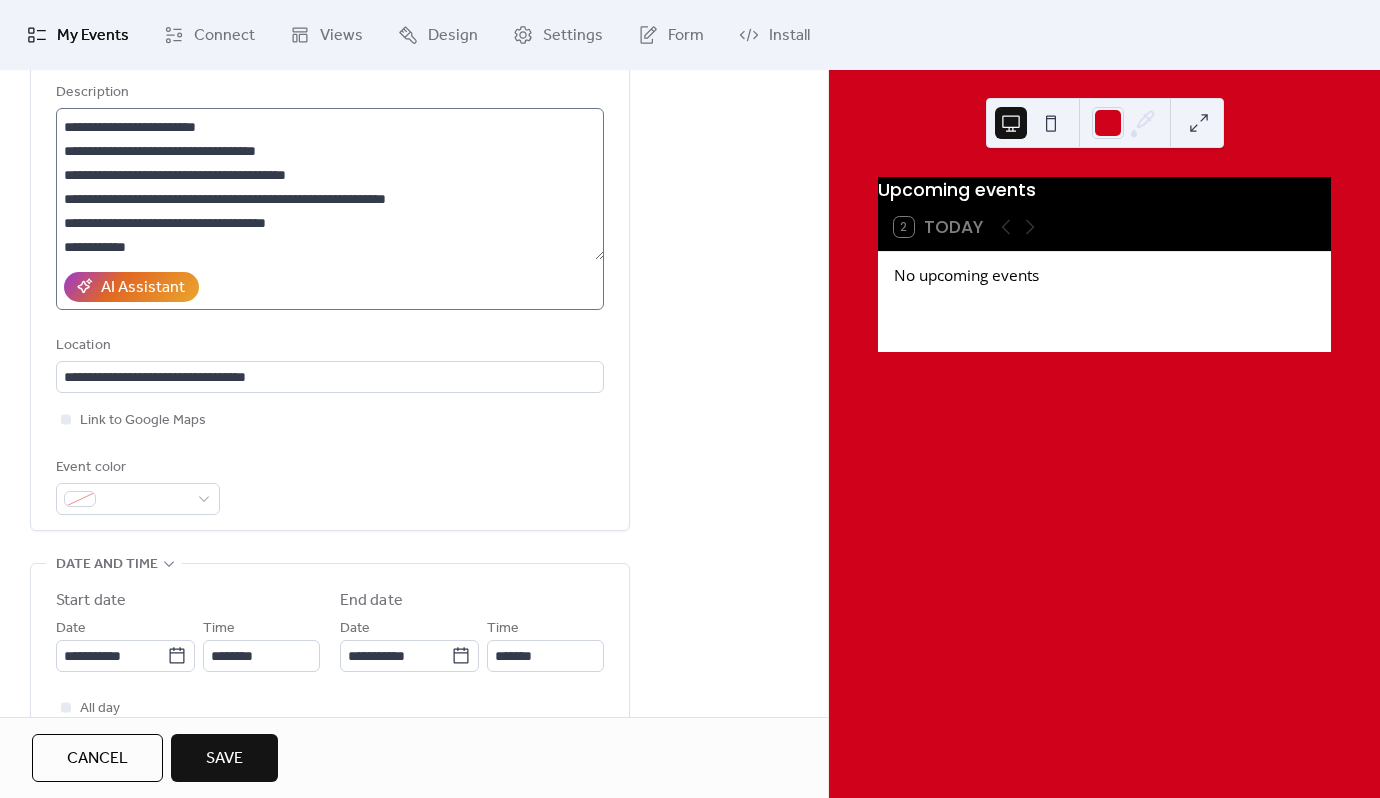 type on "**********" 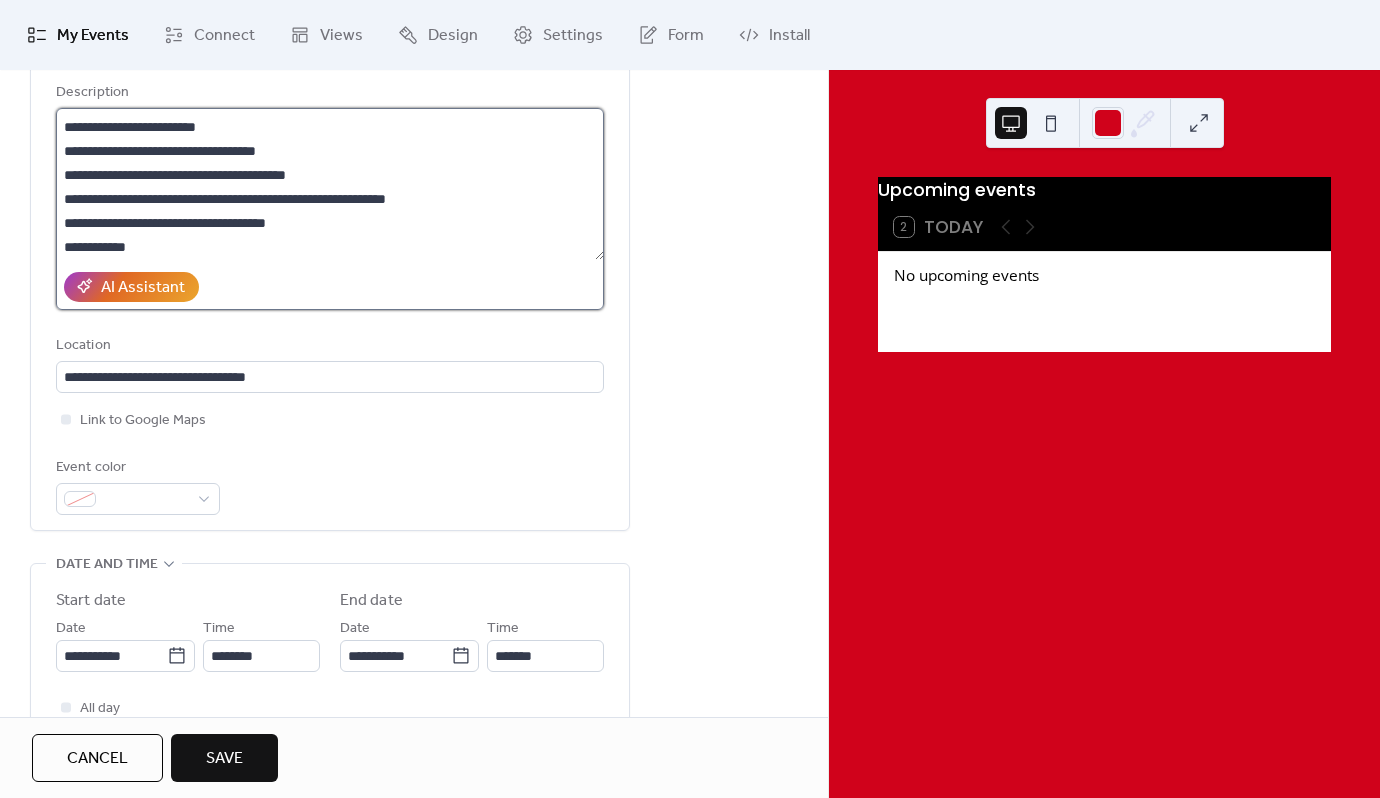 click on "**********" at bounding box center (330, 184) 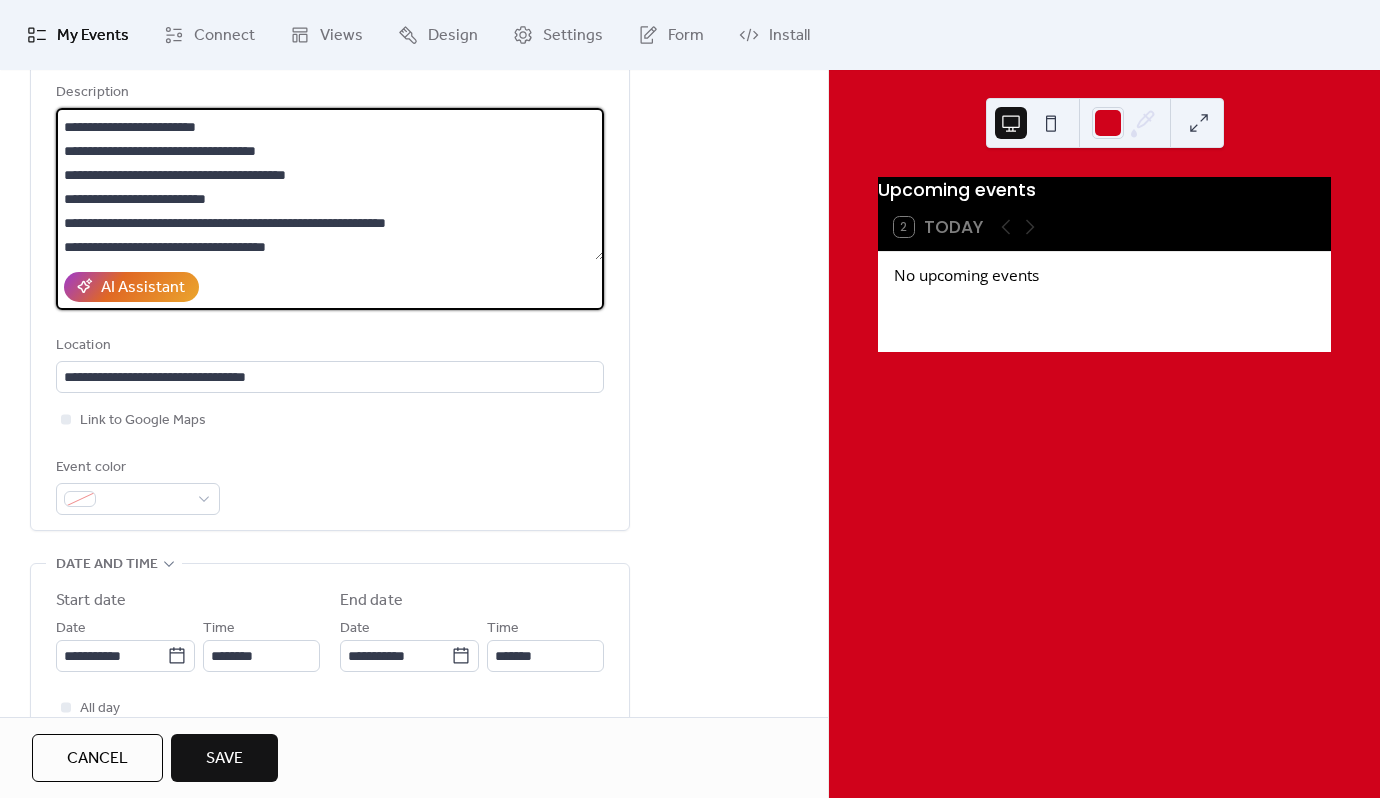 scroll, scrollTop: 48, scrollLeft: 0, axis: vertical 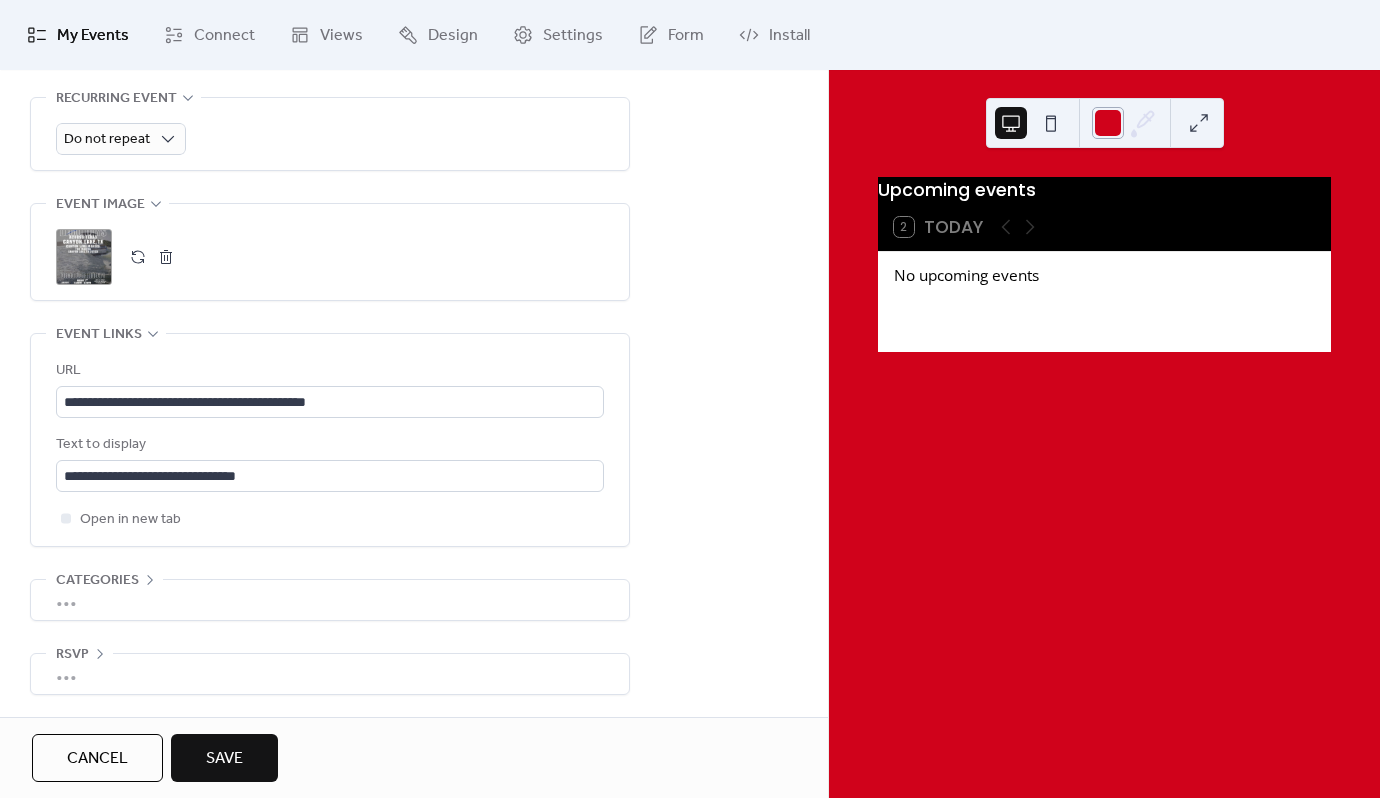 type on "**********" 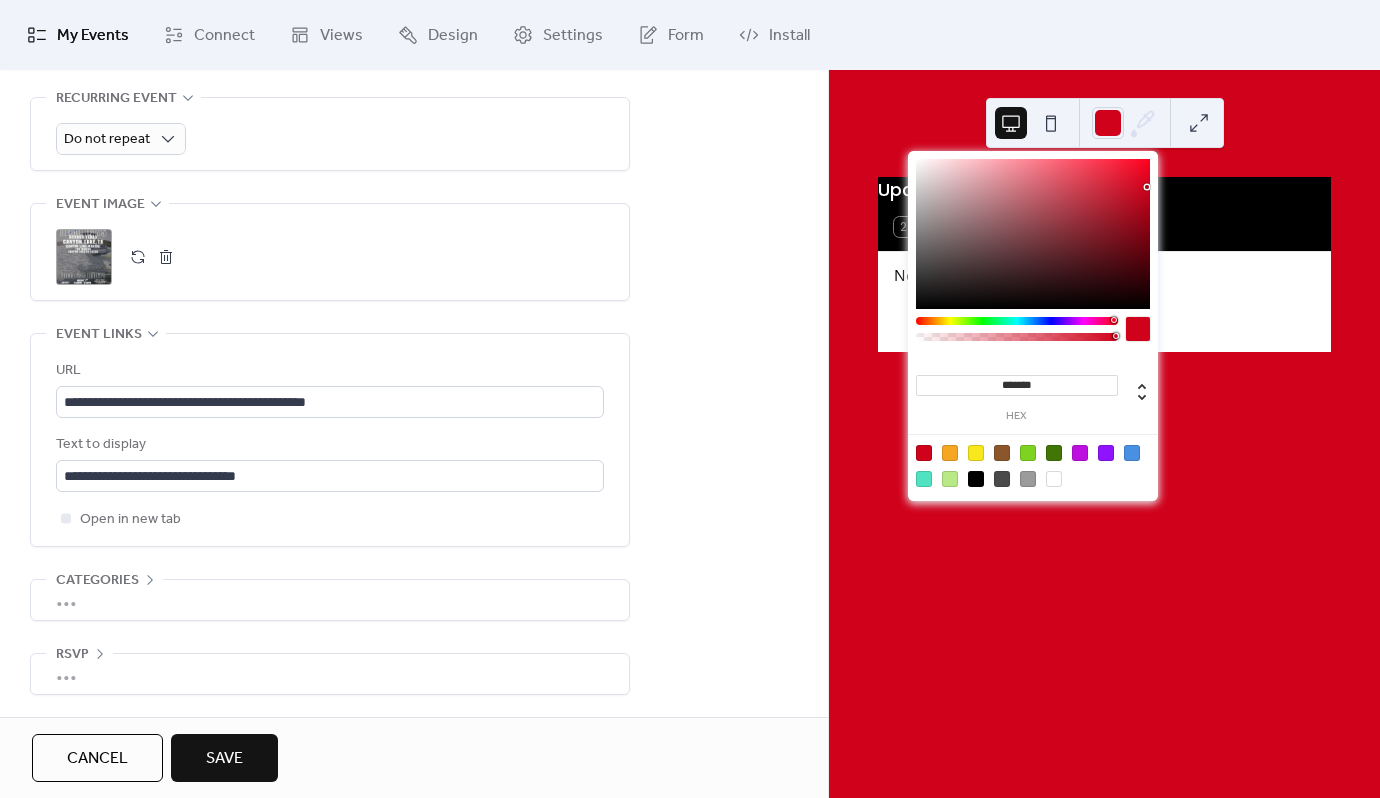 click at bounding box center (1132, 453) 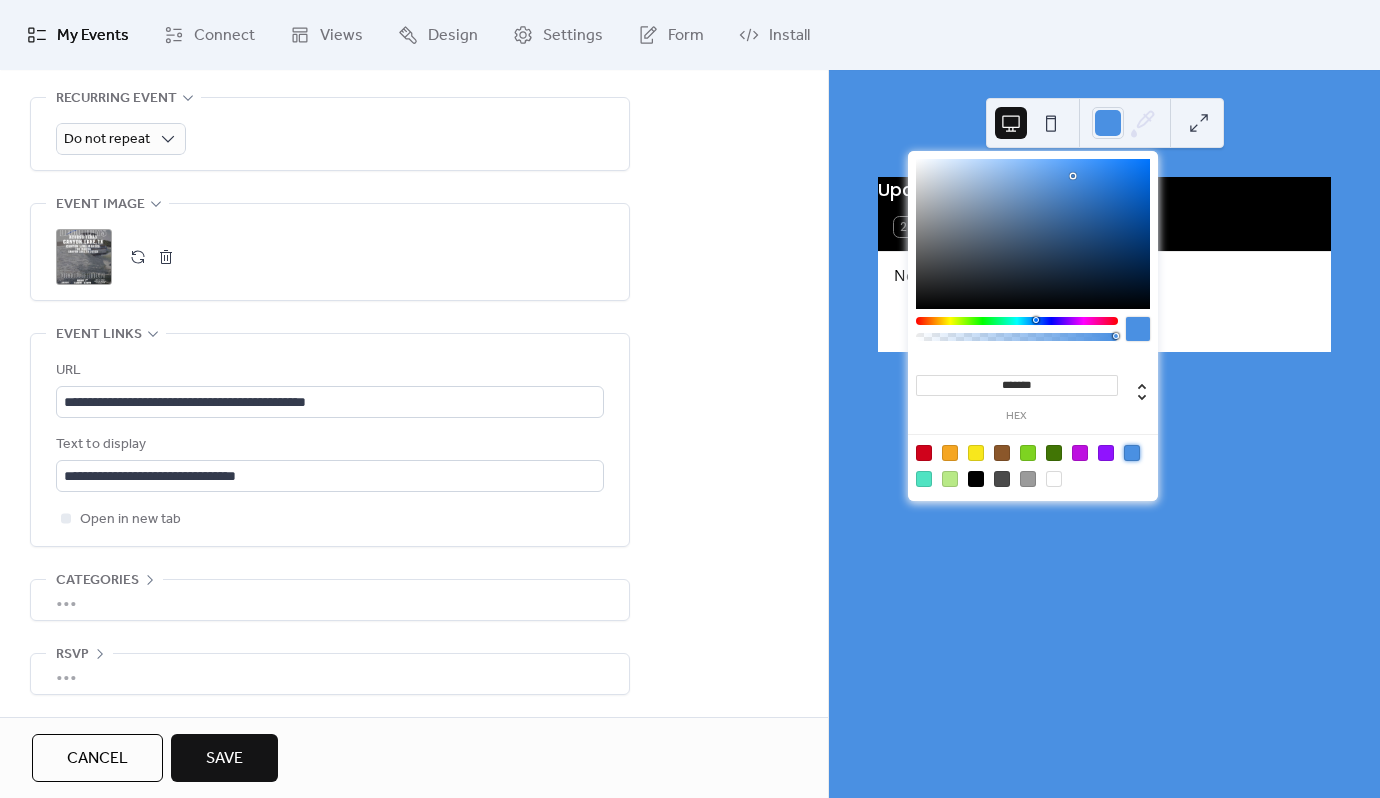 click on "**********" at bounding box center (414, -11) 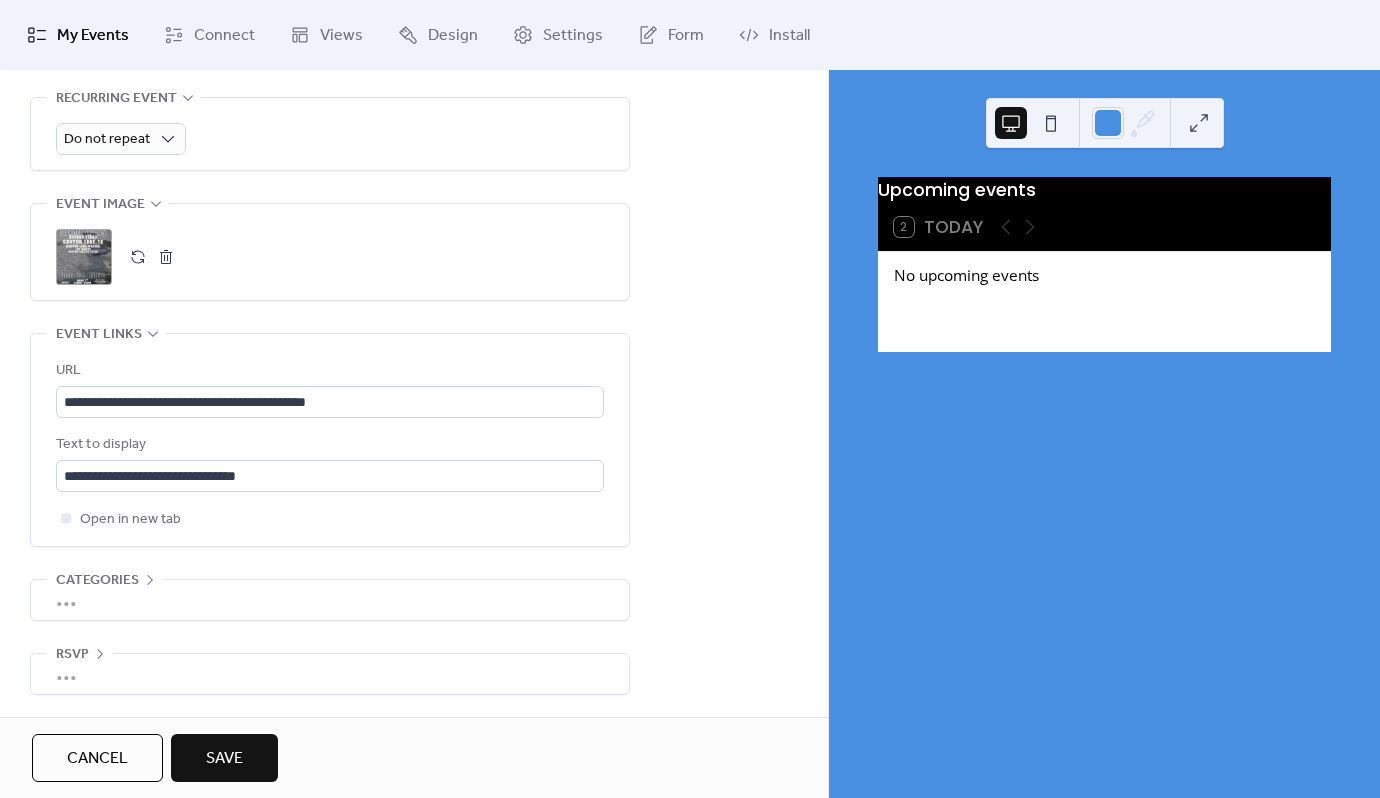 scroll, scrollTop: 921, scrollLeft: 0, axis: vertical 